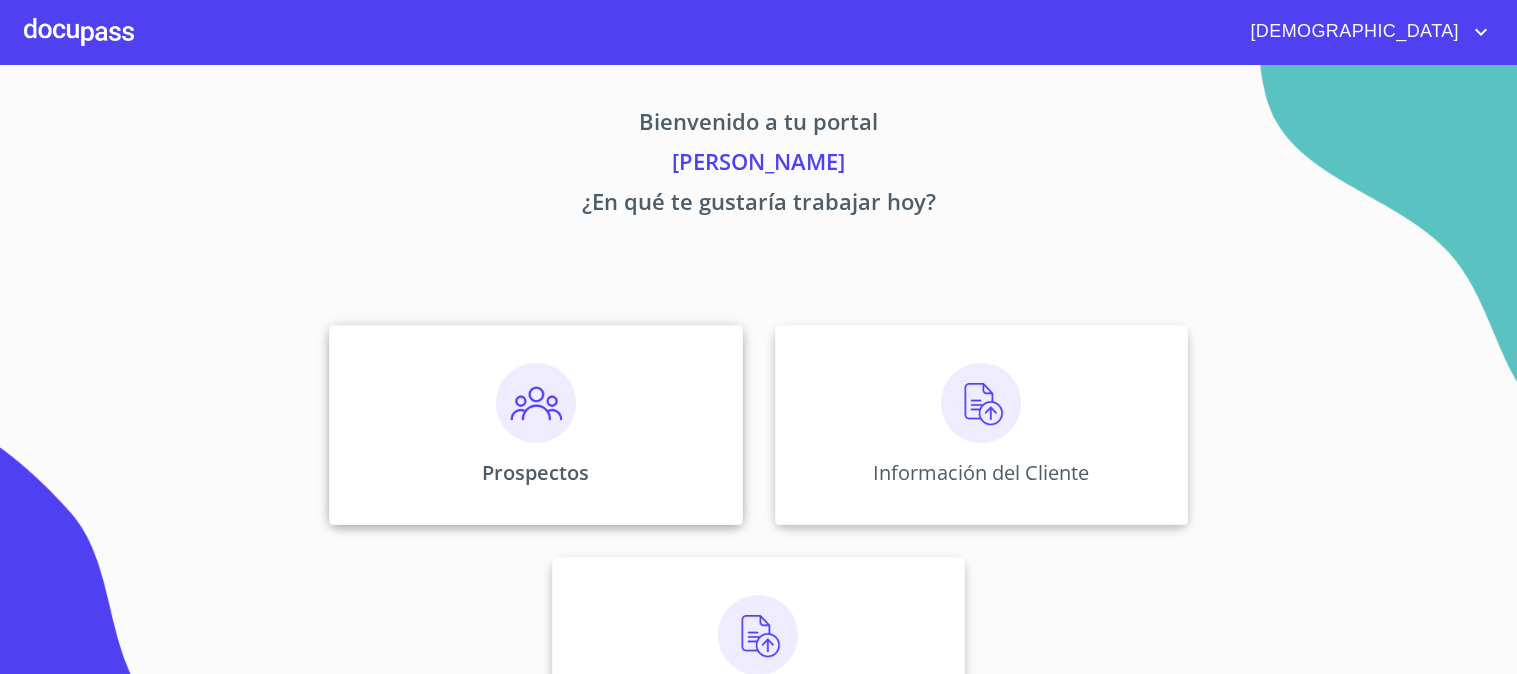 scroll, scrollTop: 0, scrollLeft: 0, axis: both 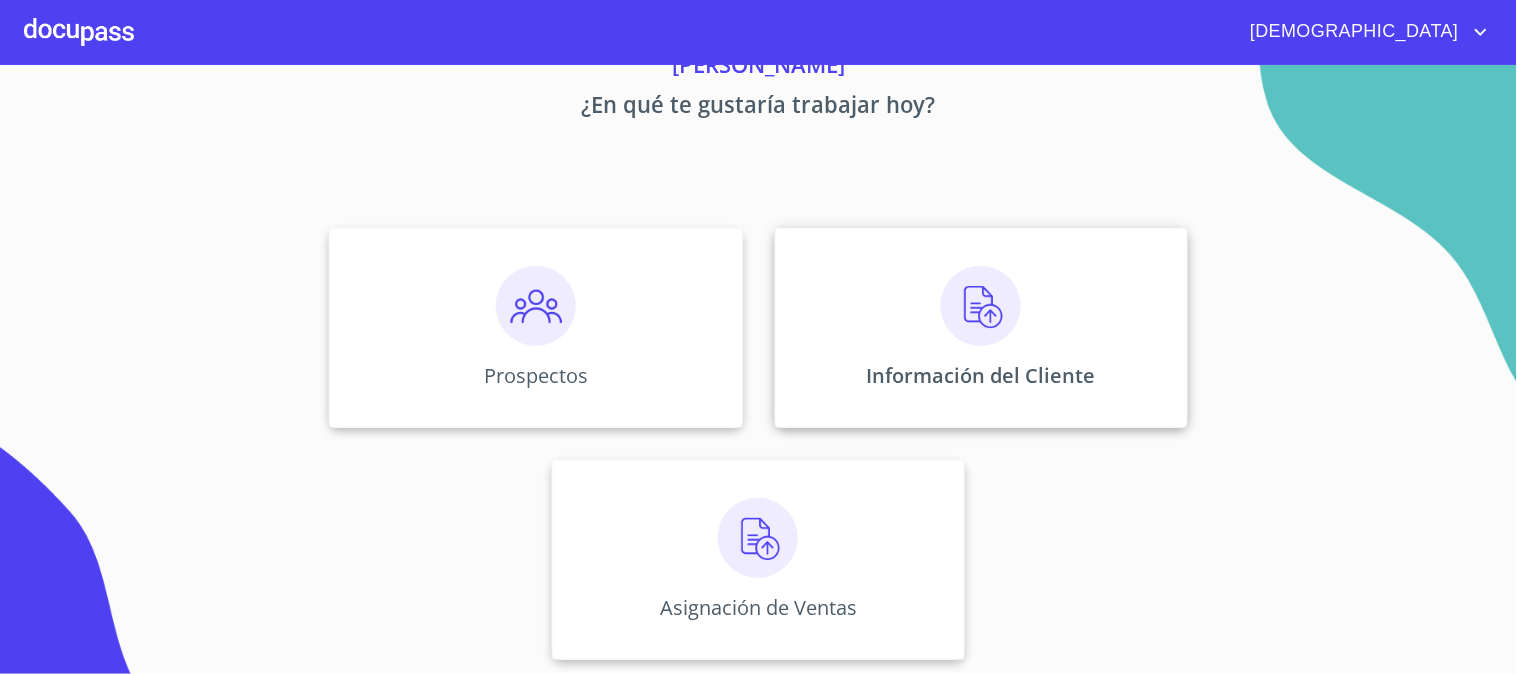 click at bounding box center [981, 306] 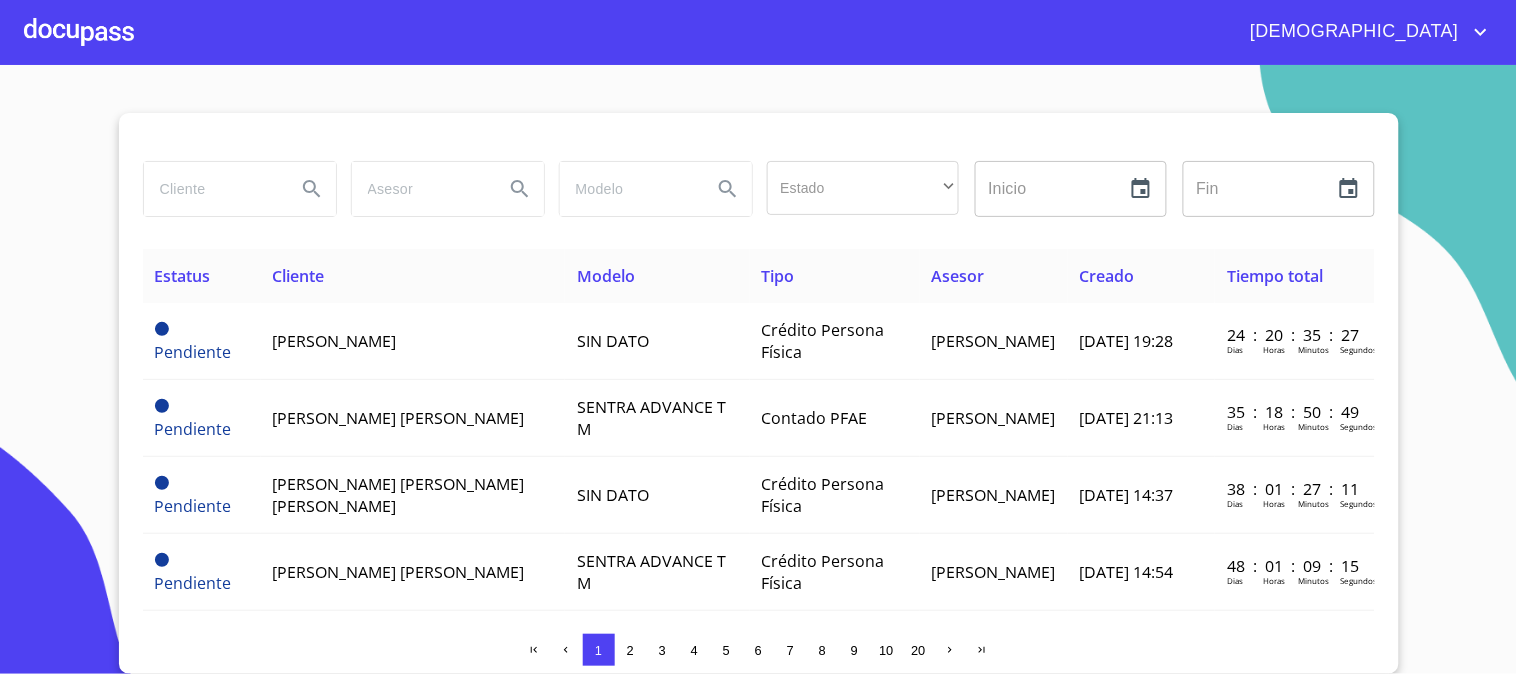 click at bounding box center (212, 189) 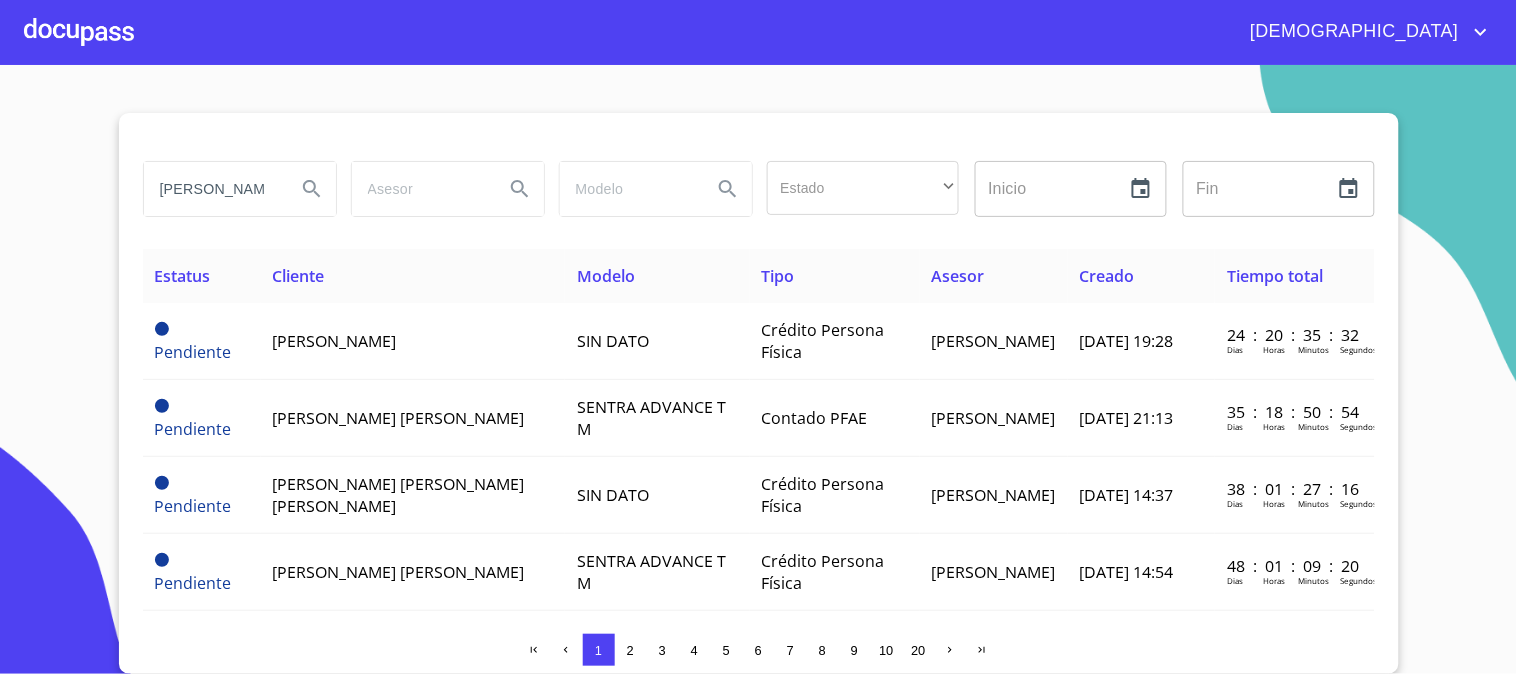 type on "[PERSON_NAME] [PERSON_NAME]" 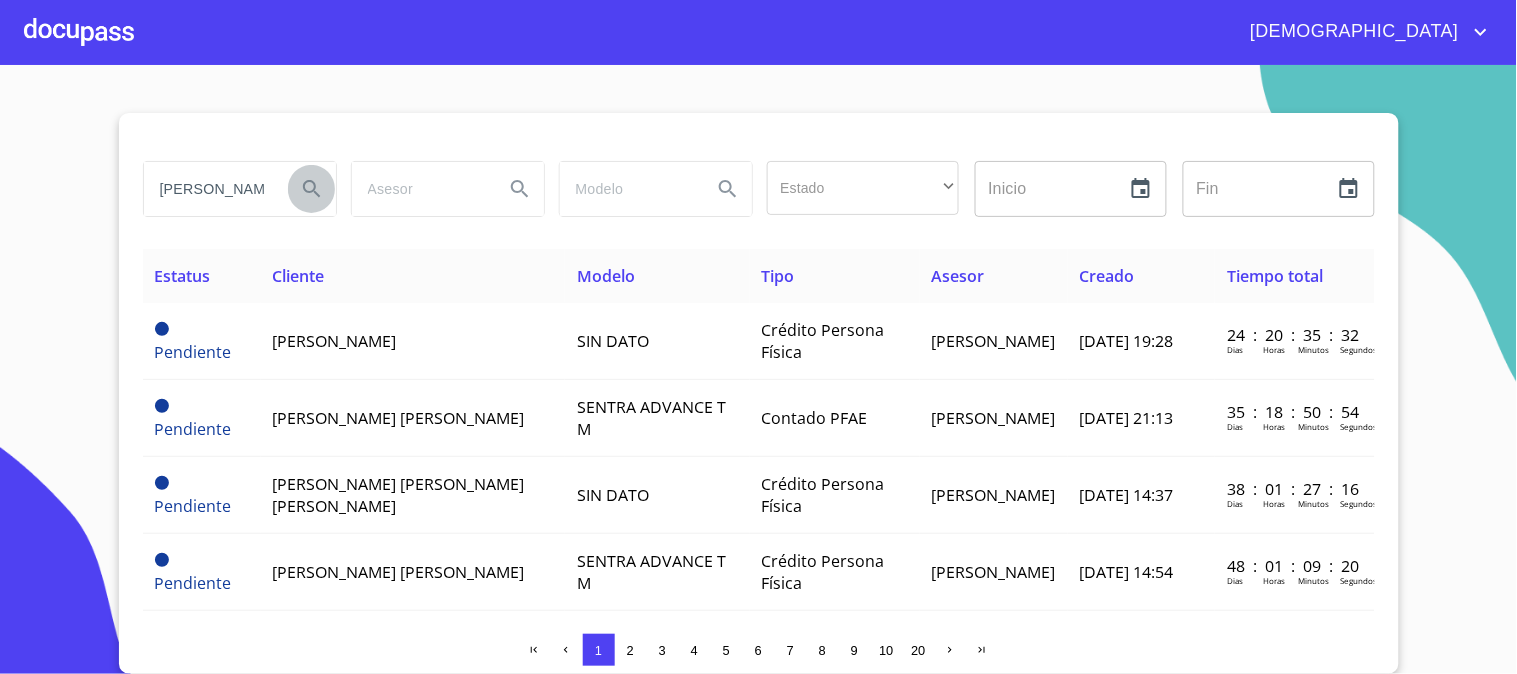 click 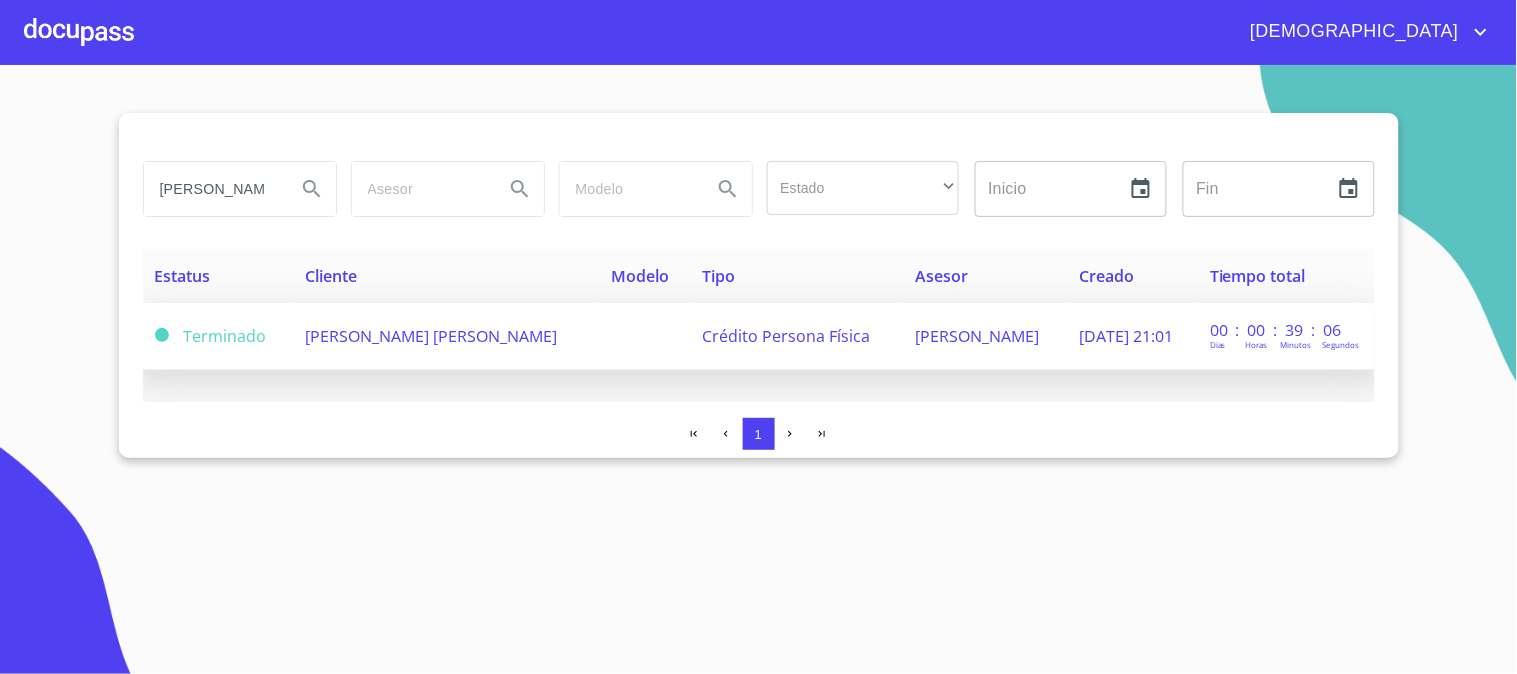click on "[PERSON_NAME]  [PERSON_NAME]" at bounding box center [431, 336] 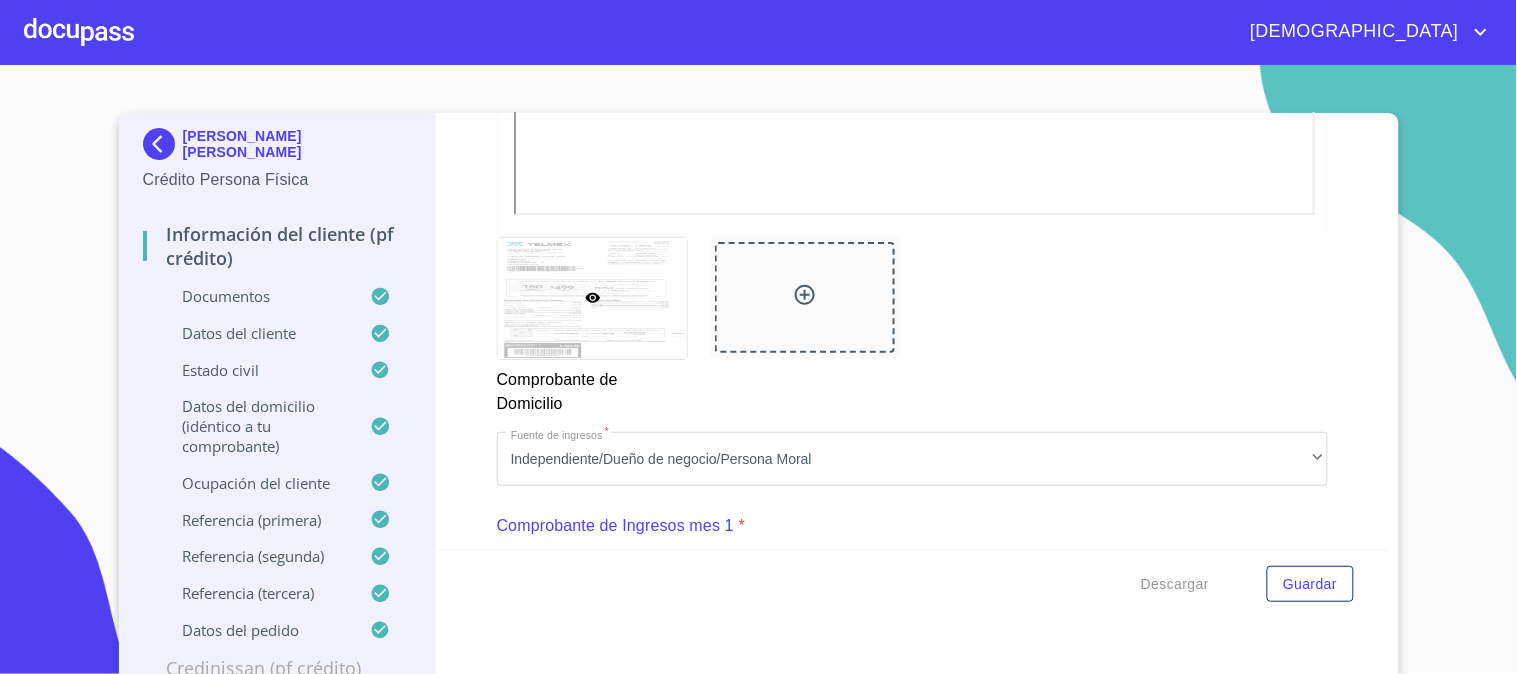 scroll, scrollTop: 1382, scrollLeft: 0, axis: vertical 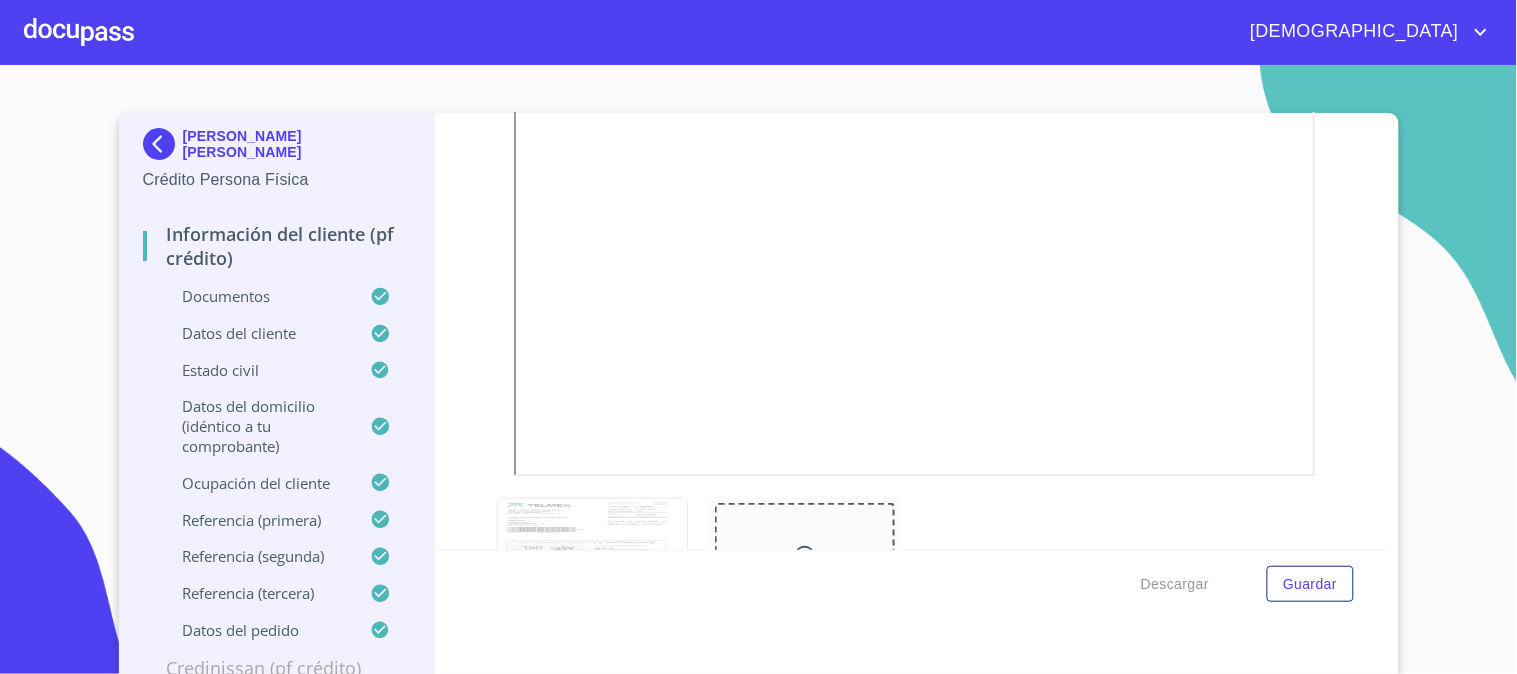click on "Datos del cliente" at bounding box center [257, 333] 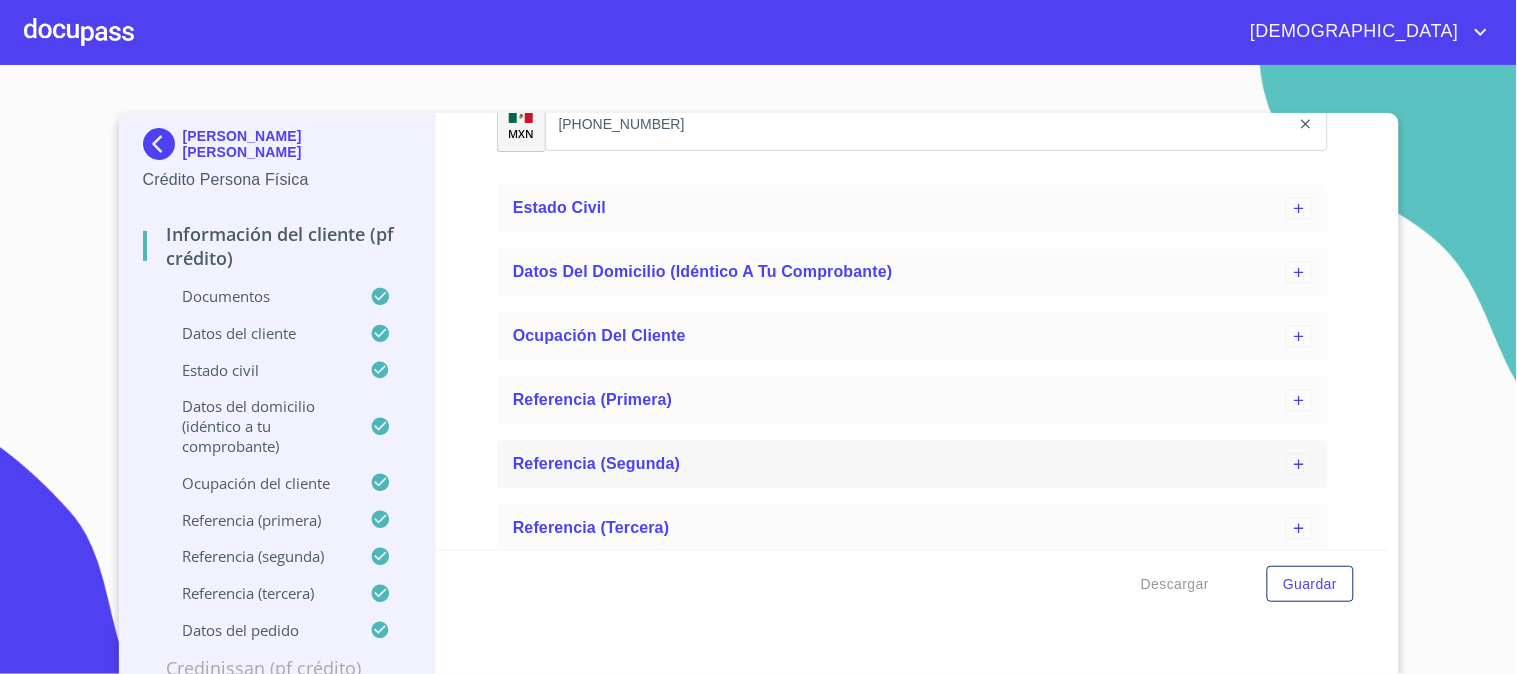 scroll, scrollTop: 1045, scrollLeft: 0, axis: vertical 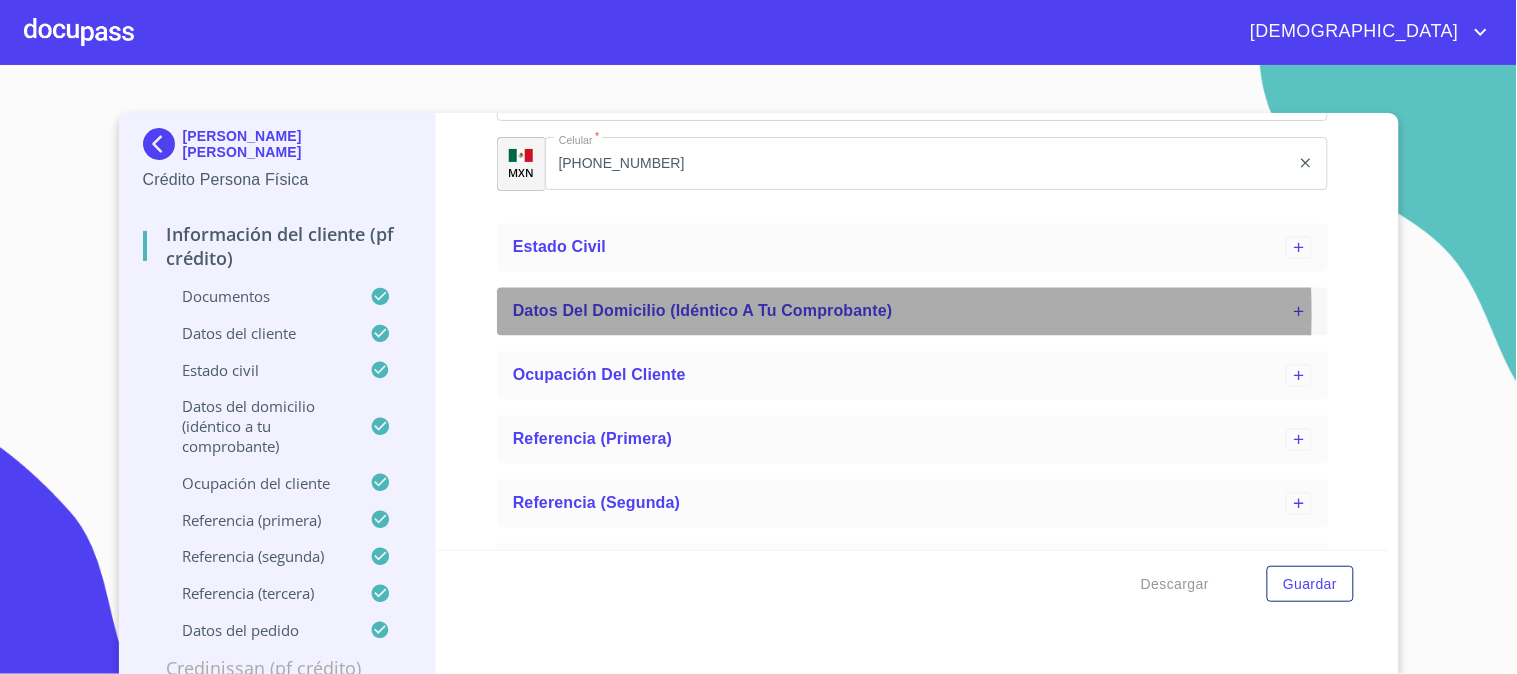 click on "Datos del domicilio (idéntico a tu comprobante)" at bounding box center [703, 310] 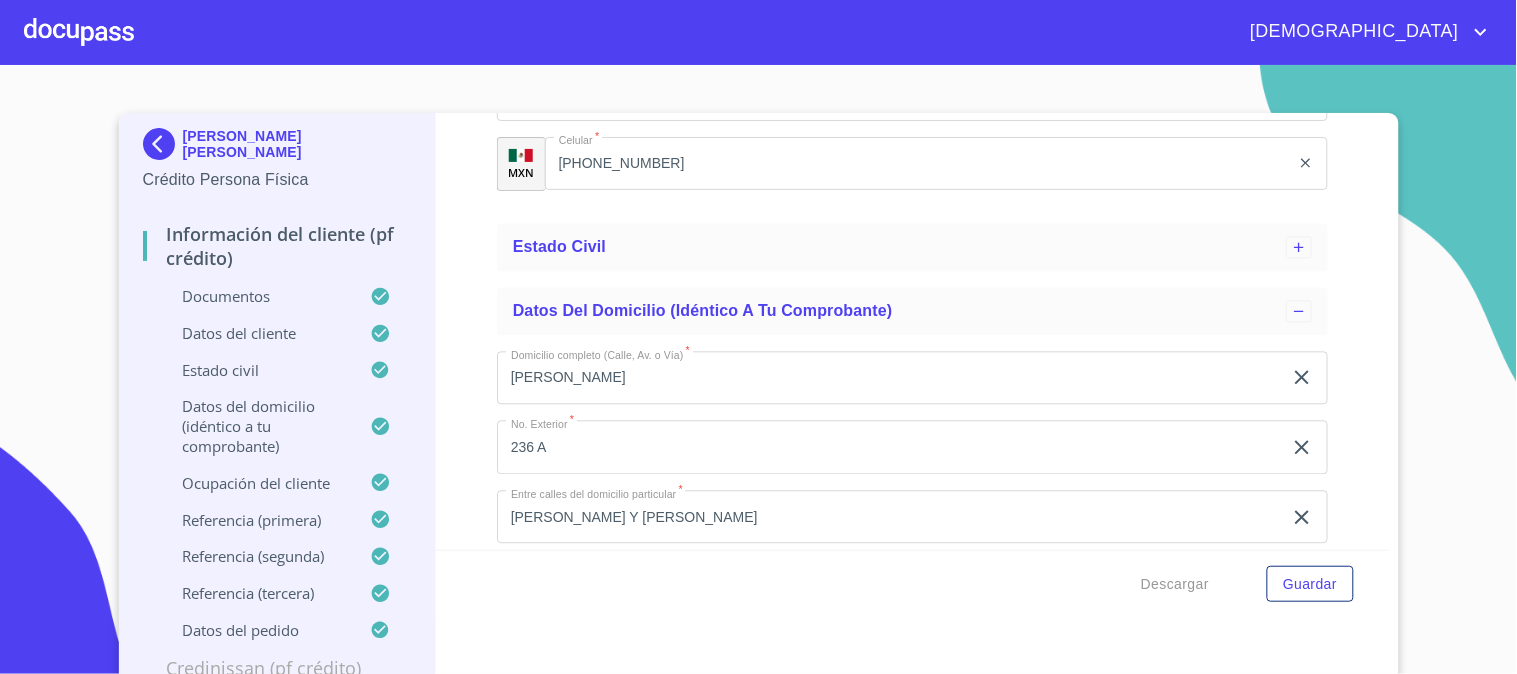 click on "[PERSON_NAME]" at bounding box center (889, -672) 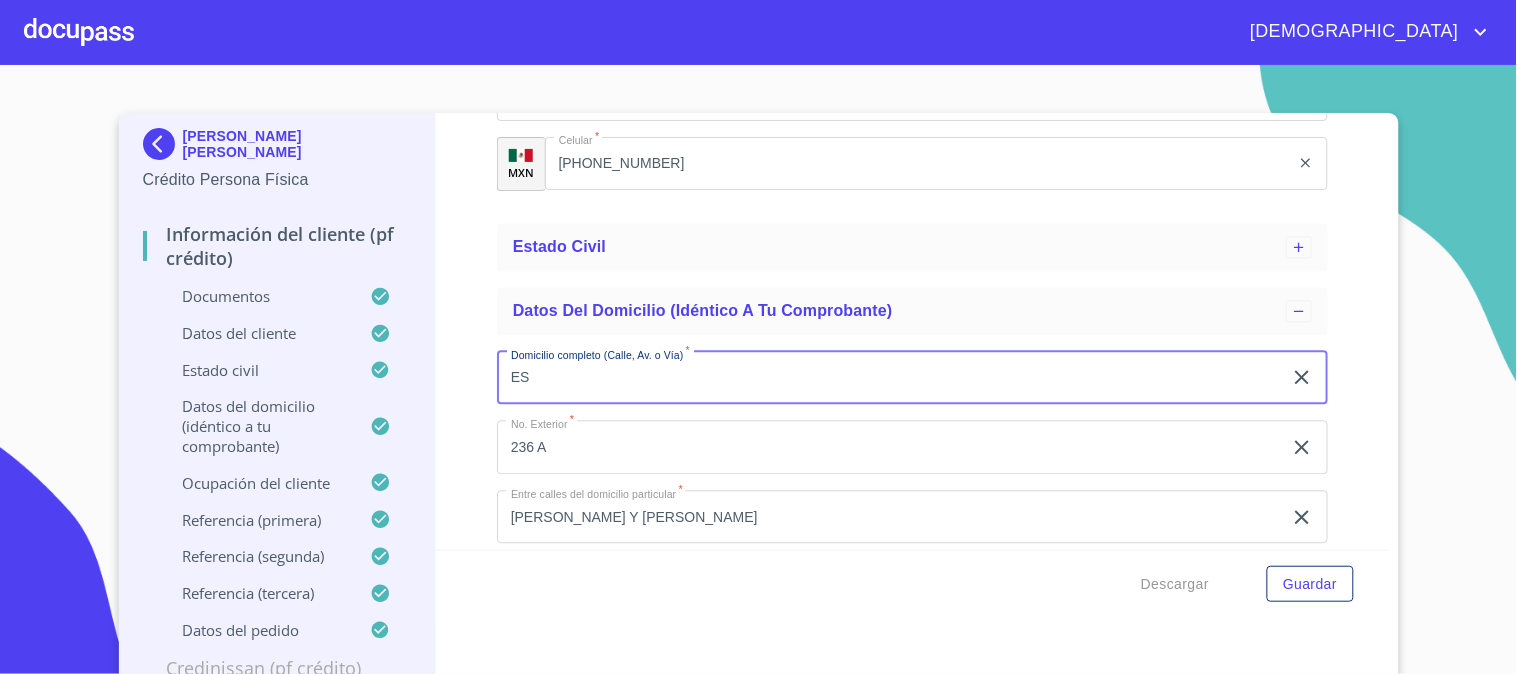 type on "E" 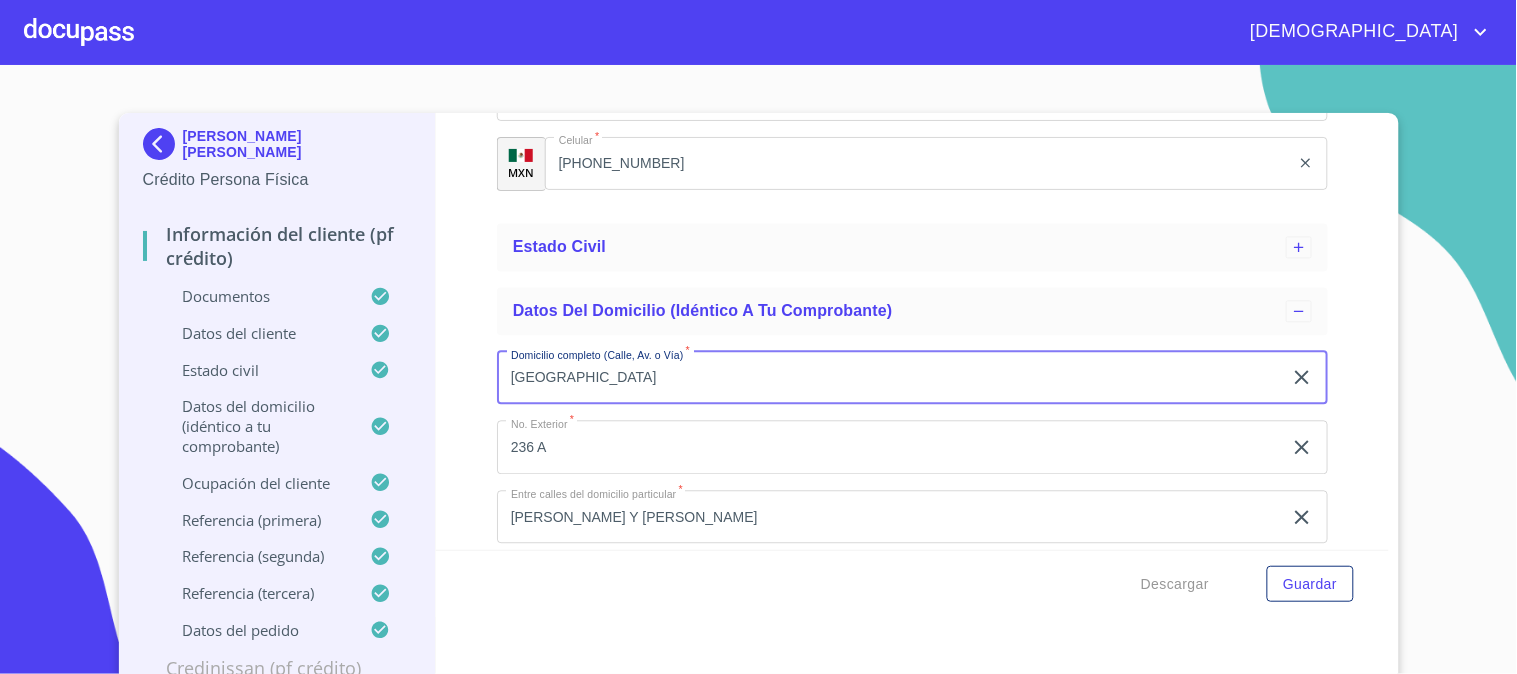 type on "[GEOGRAPHIC_DATA]" 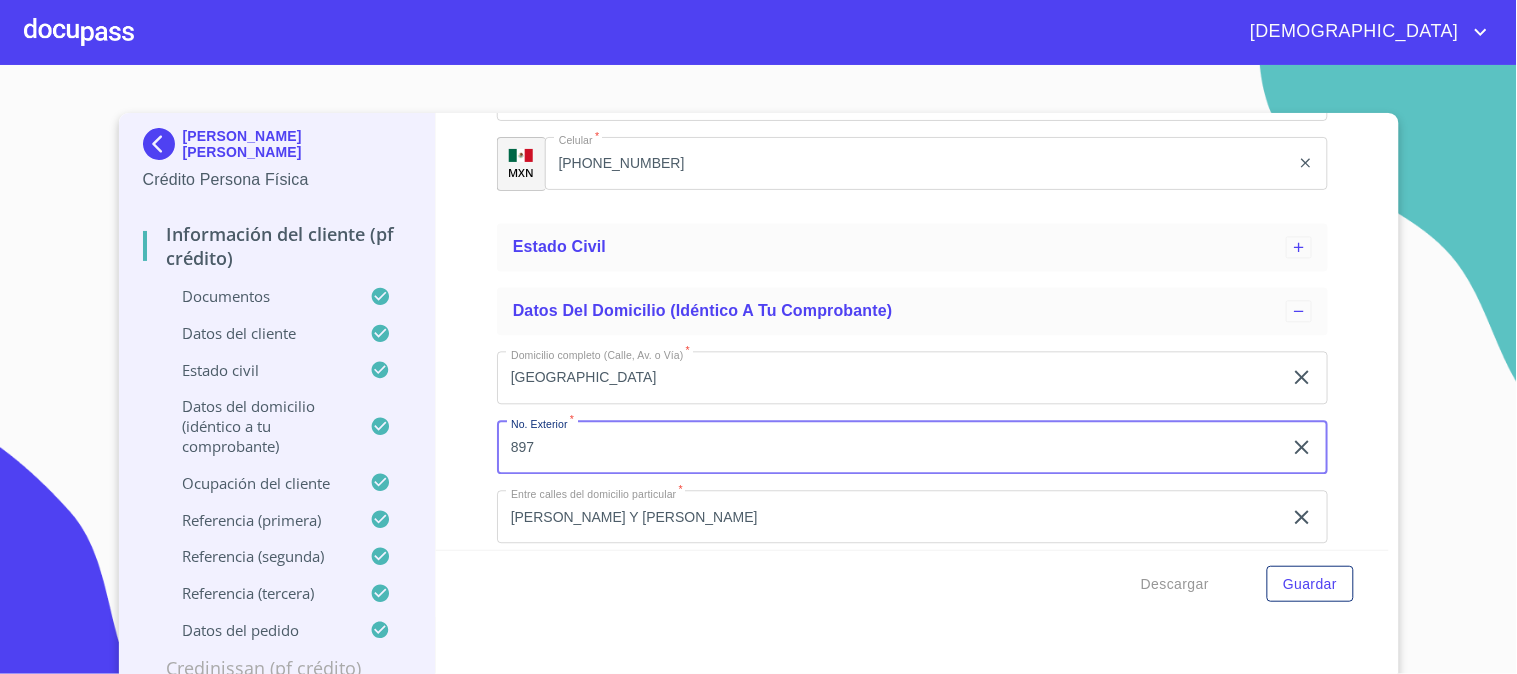 type on "897" 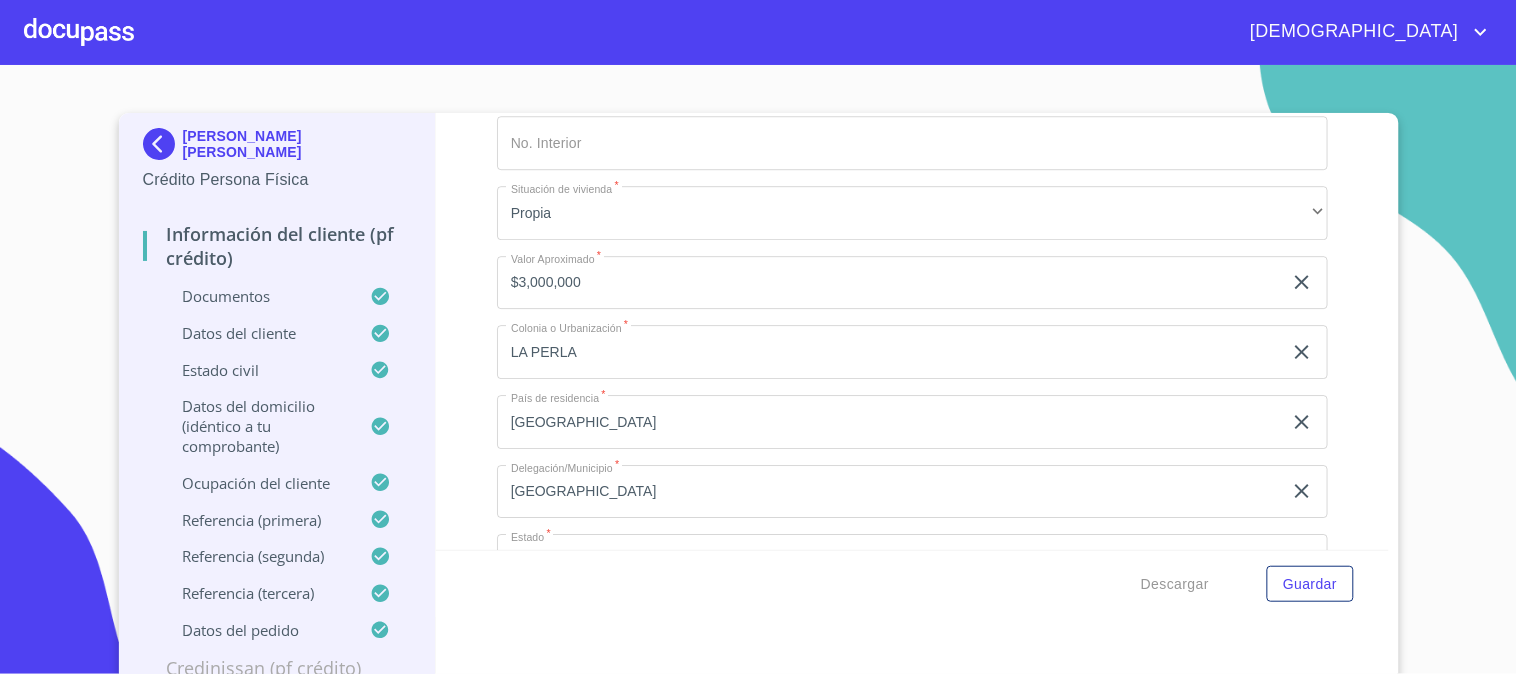 scroll, scrollTop: 1490, scrollLeft: 0, axis: vertical 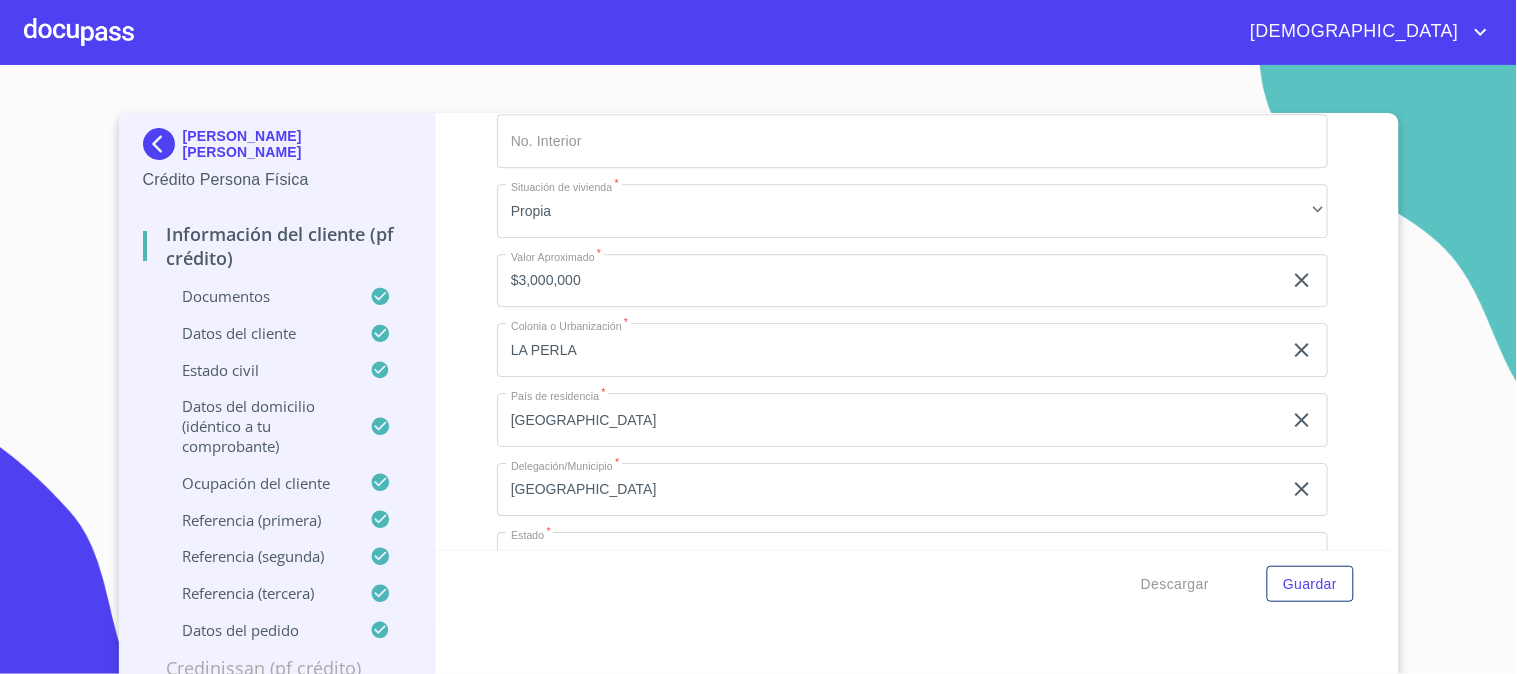 type on "[PERSON_NAME] Y [PERSON_NAME]" 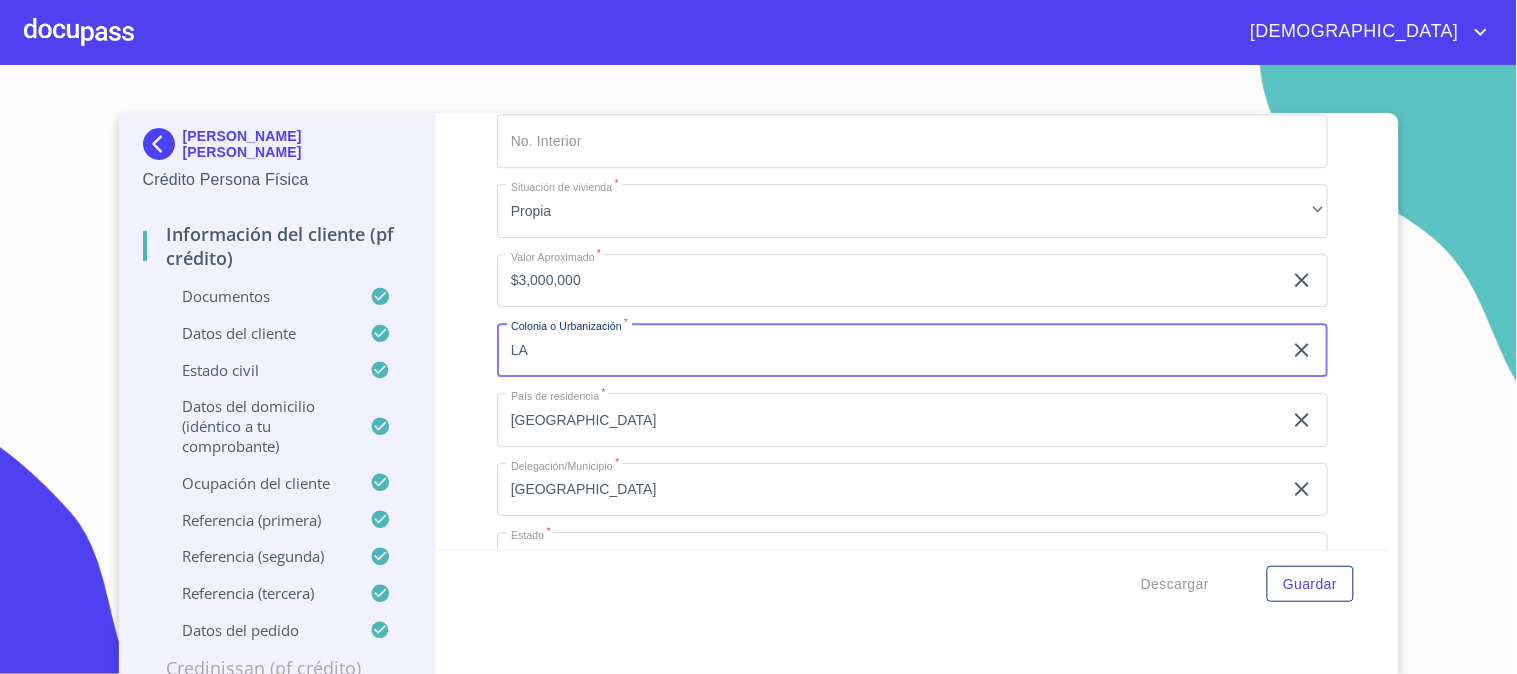 type on "L" 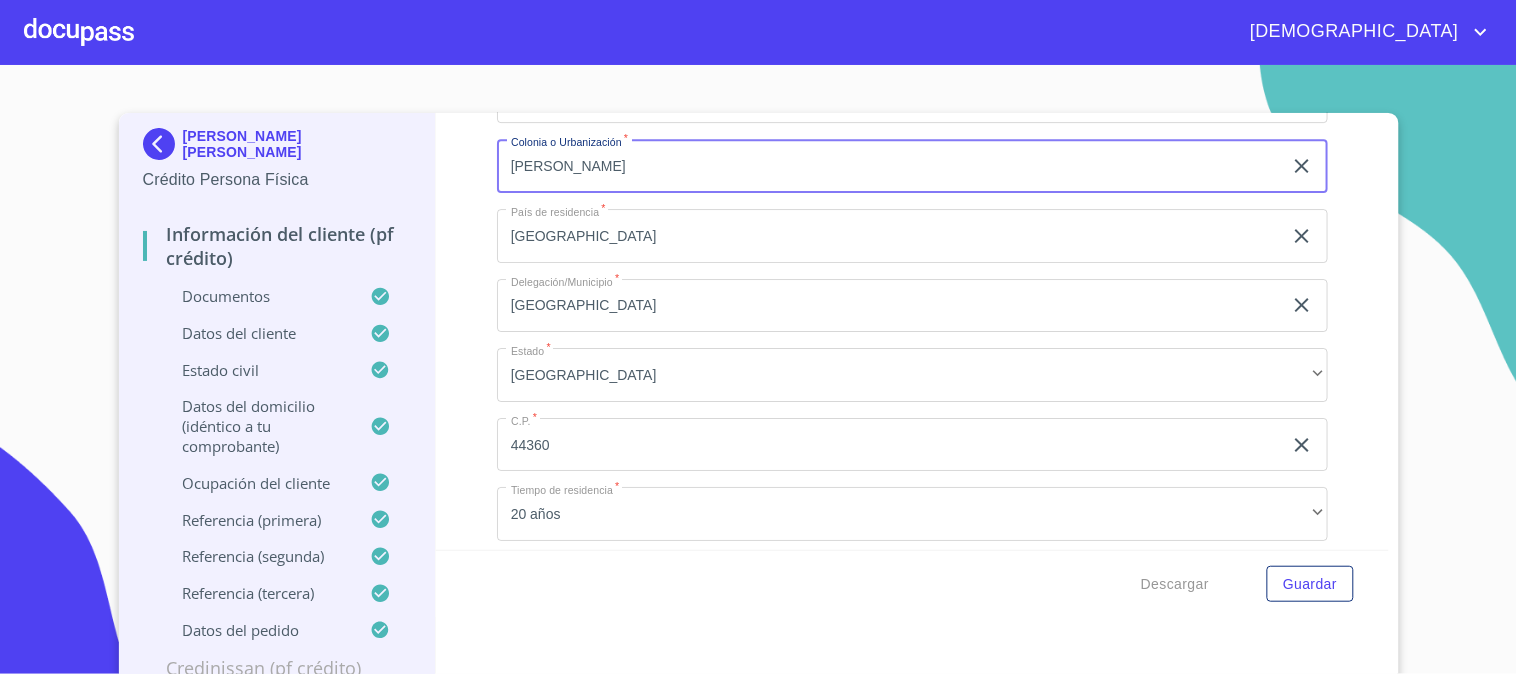 scroll, scrollTop: 1712, scrollLeft: 0, axis: vertical 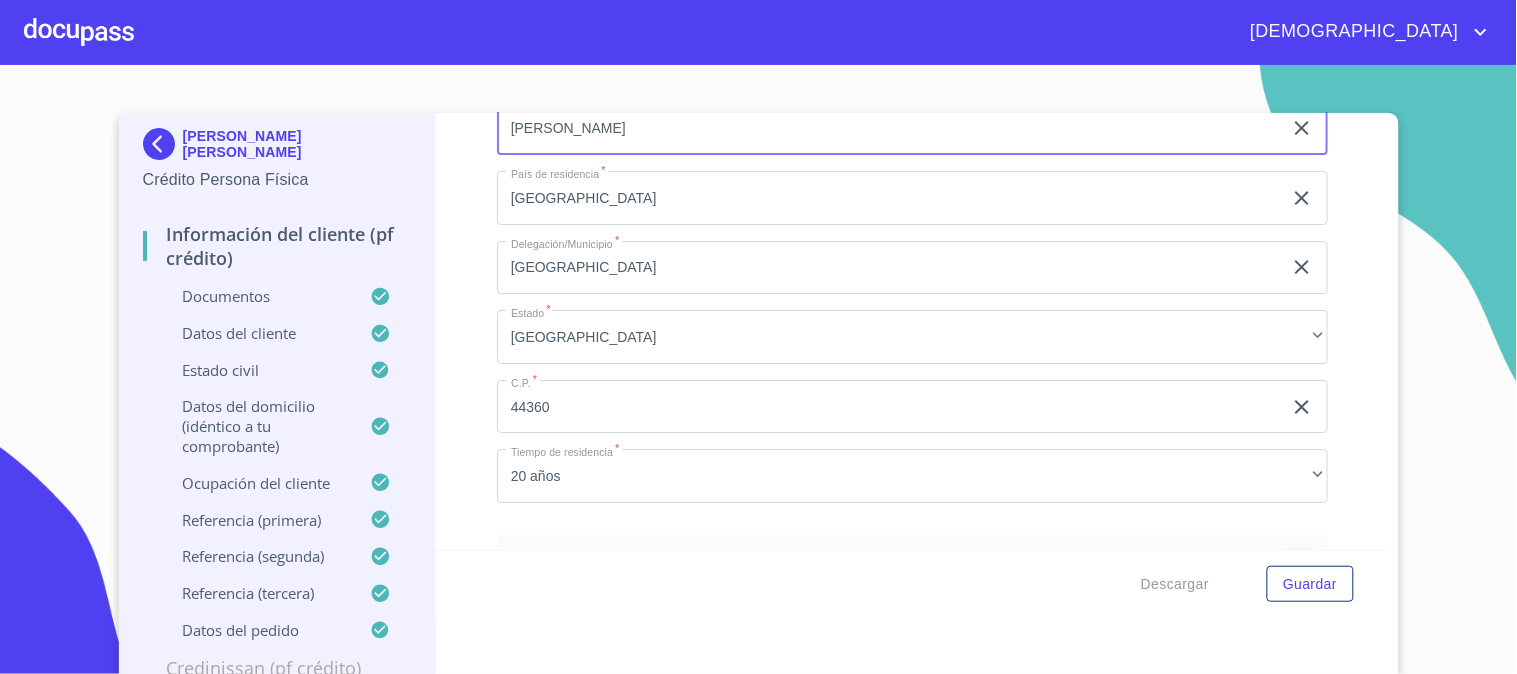 type on "[PERSON_NAME]" 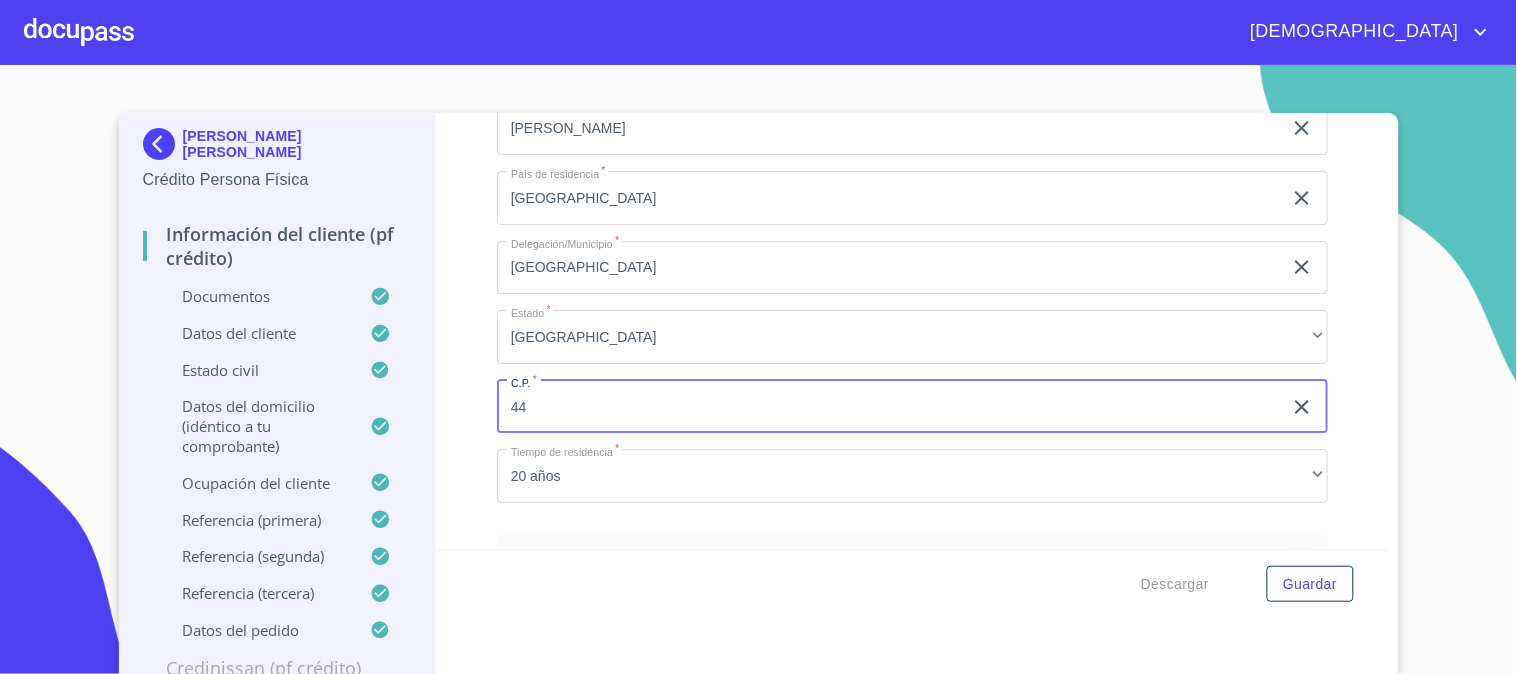 type on "4" 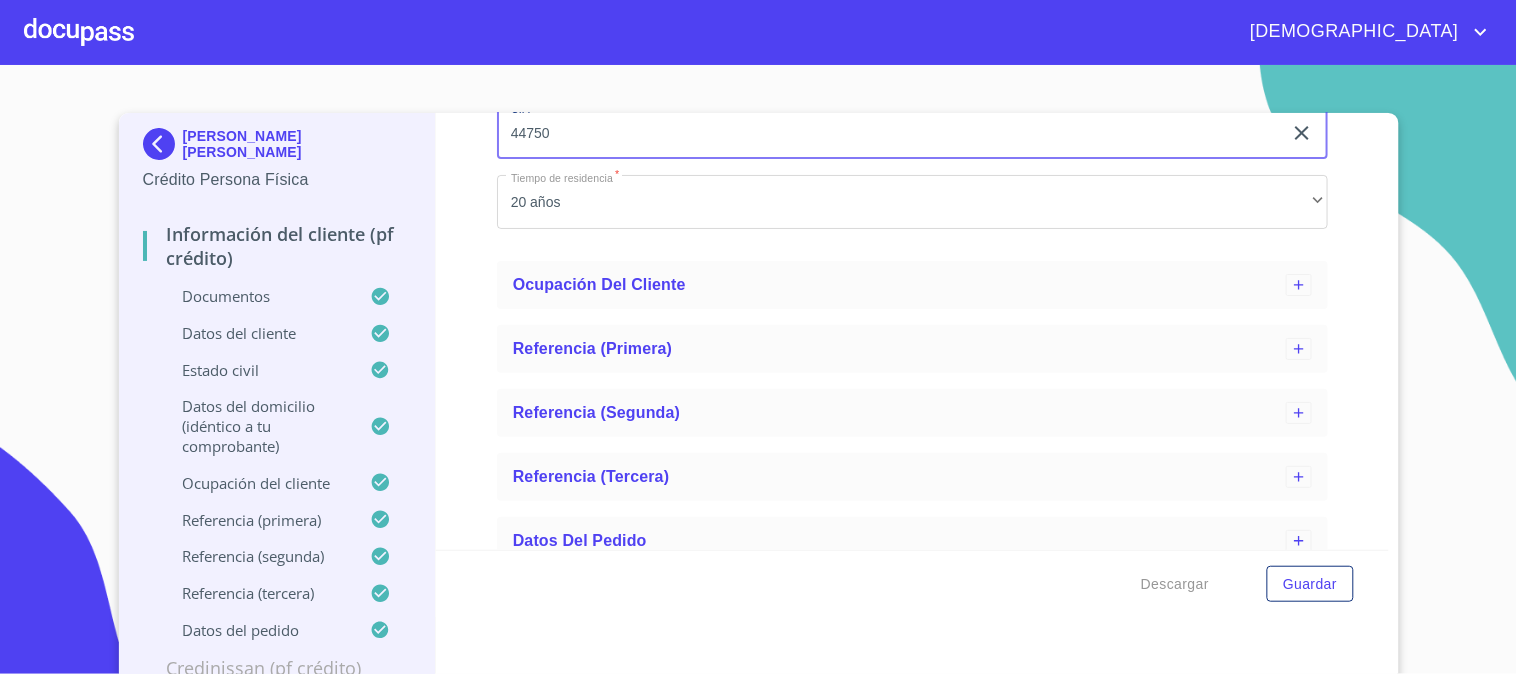 scroll, scrollTop: 2007, scrollLeft: 0, axis: vertical 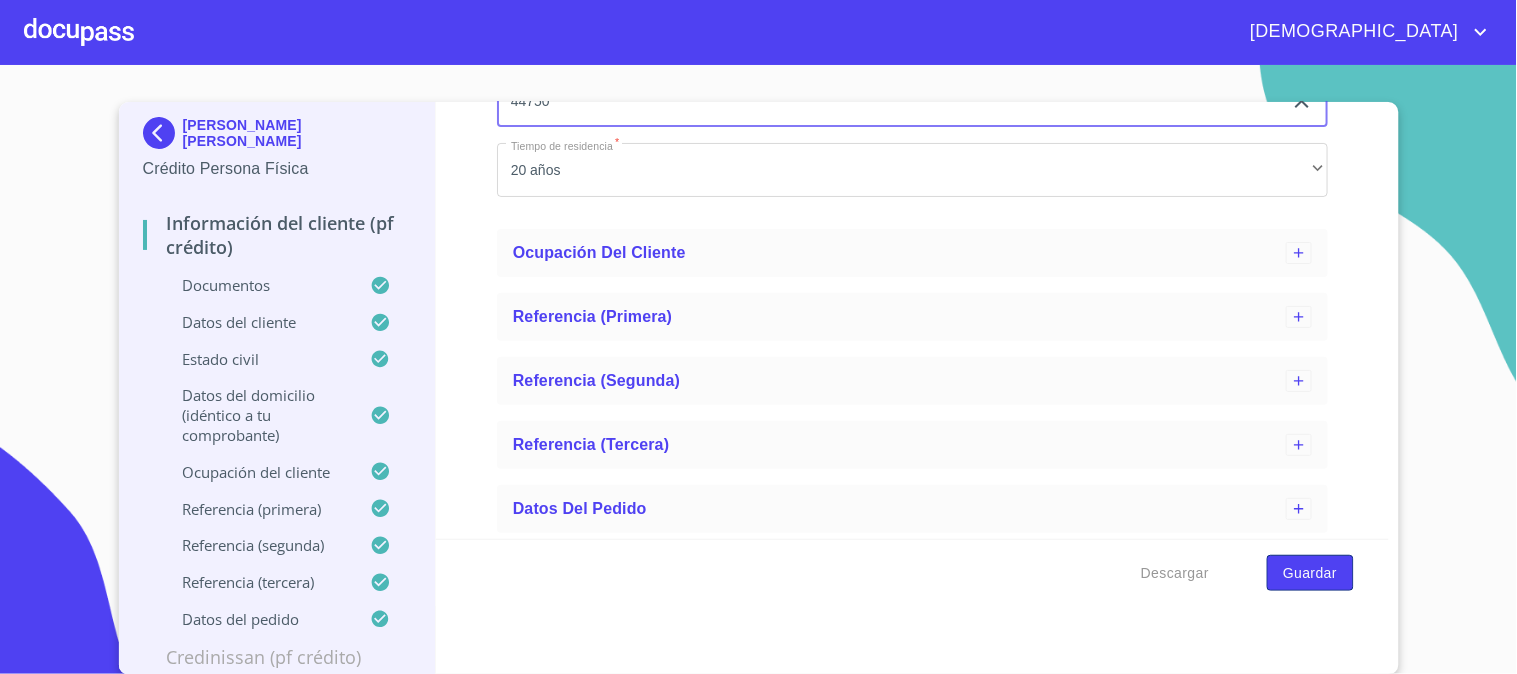 type on "44750" 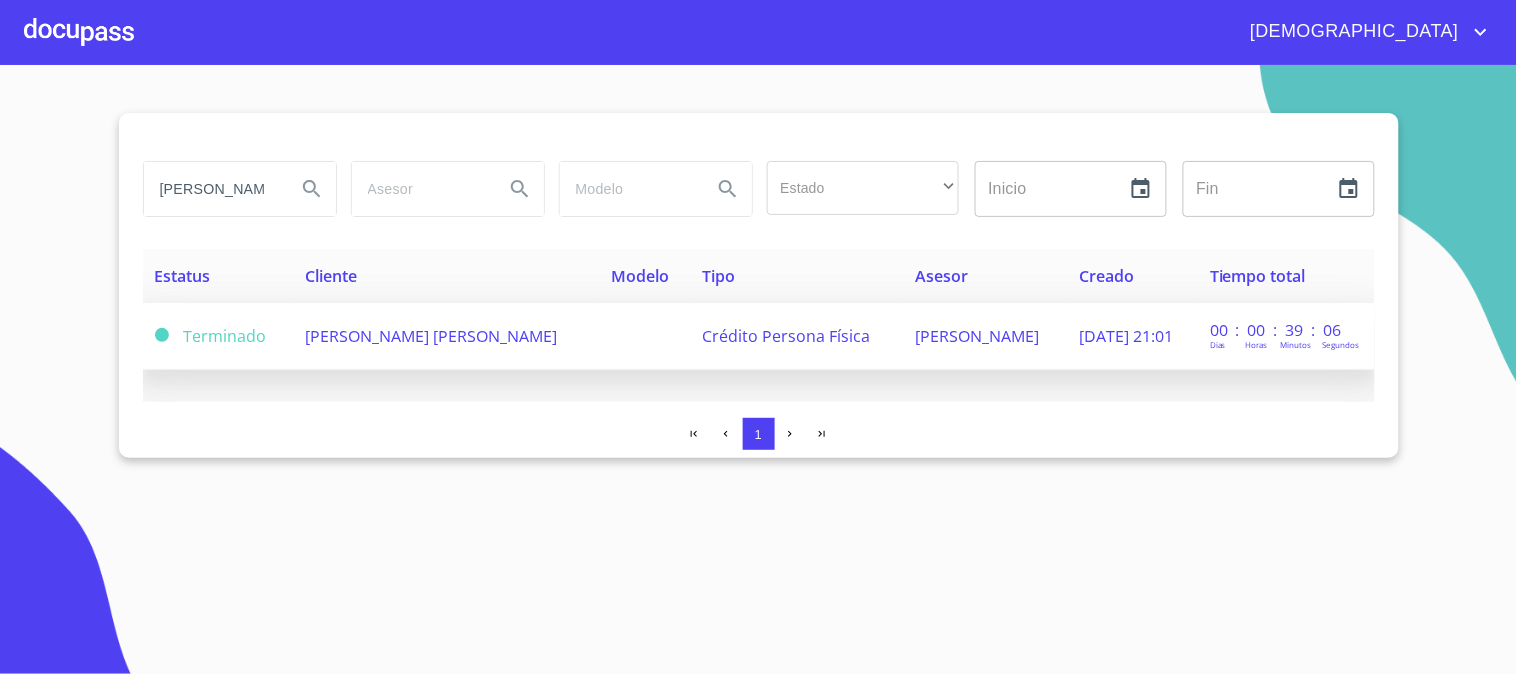 click on "[PERSON_NAME]  [PERSON_NAME]" at bounding box center (431, 336) 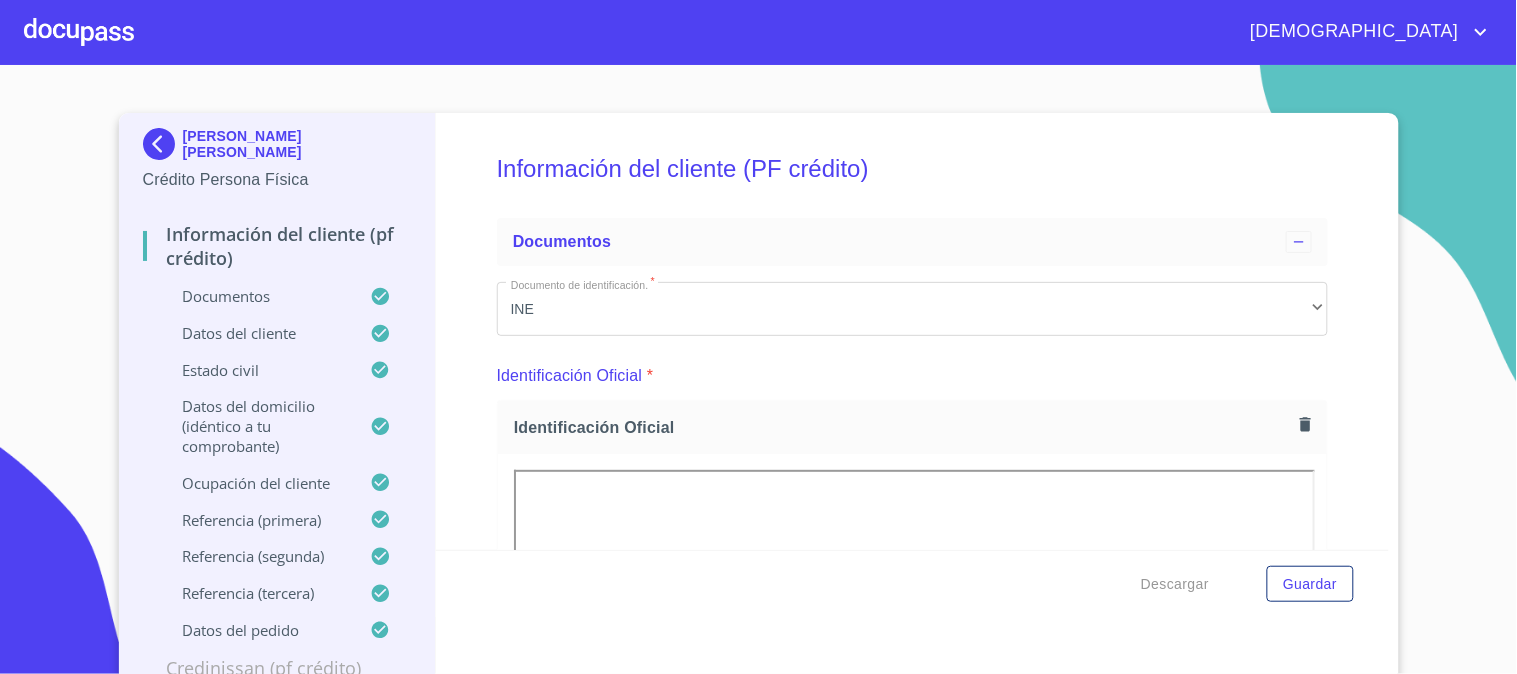 scroll, scrollTop: 222, scrollLeft: 0, axis: vertical 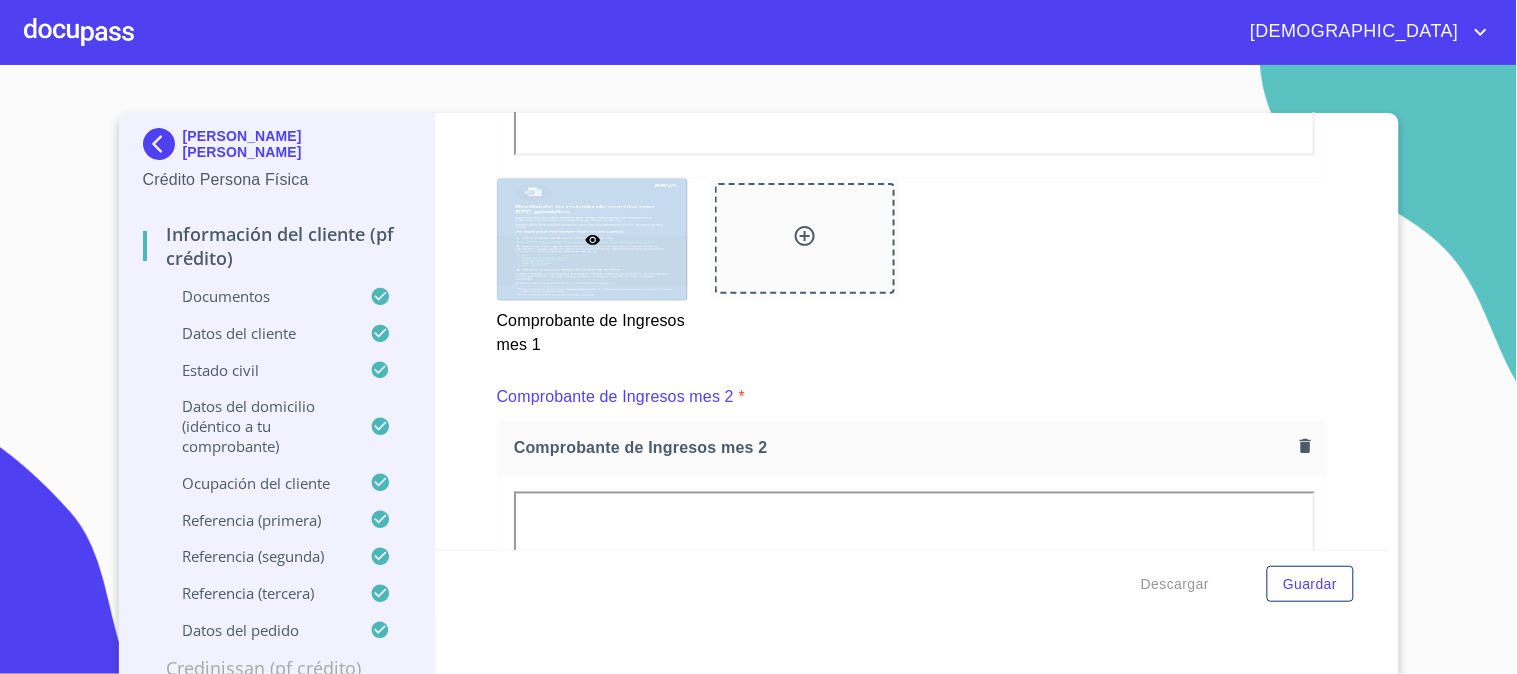 click on "Ocupación del Cliente" at bounding box center [257, 483] 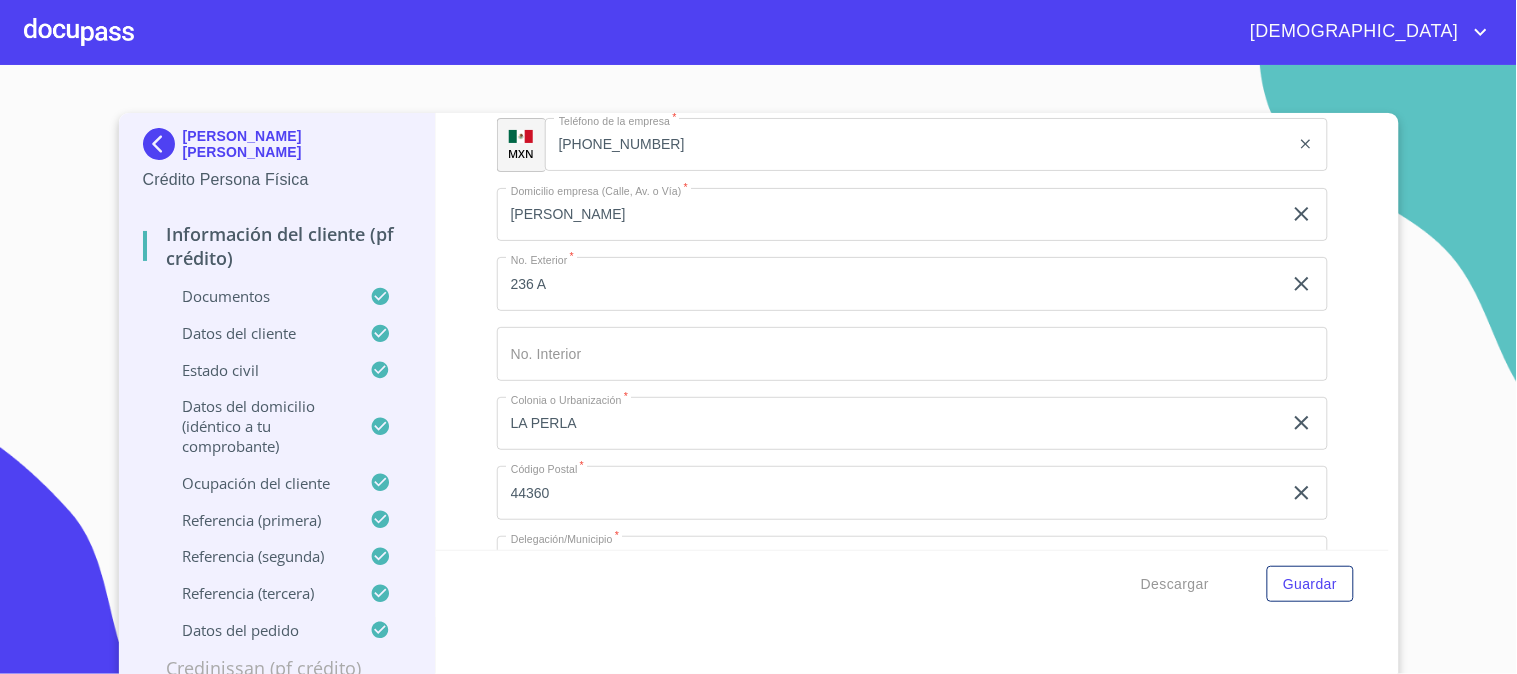 scroll, scrollTop: 936, scrollLeft: 0, axis: vertical 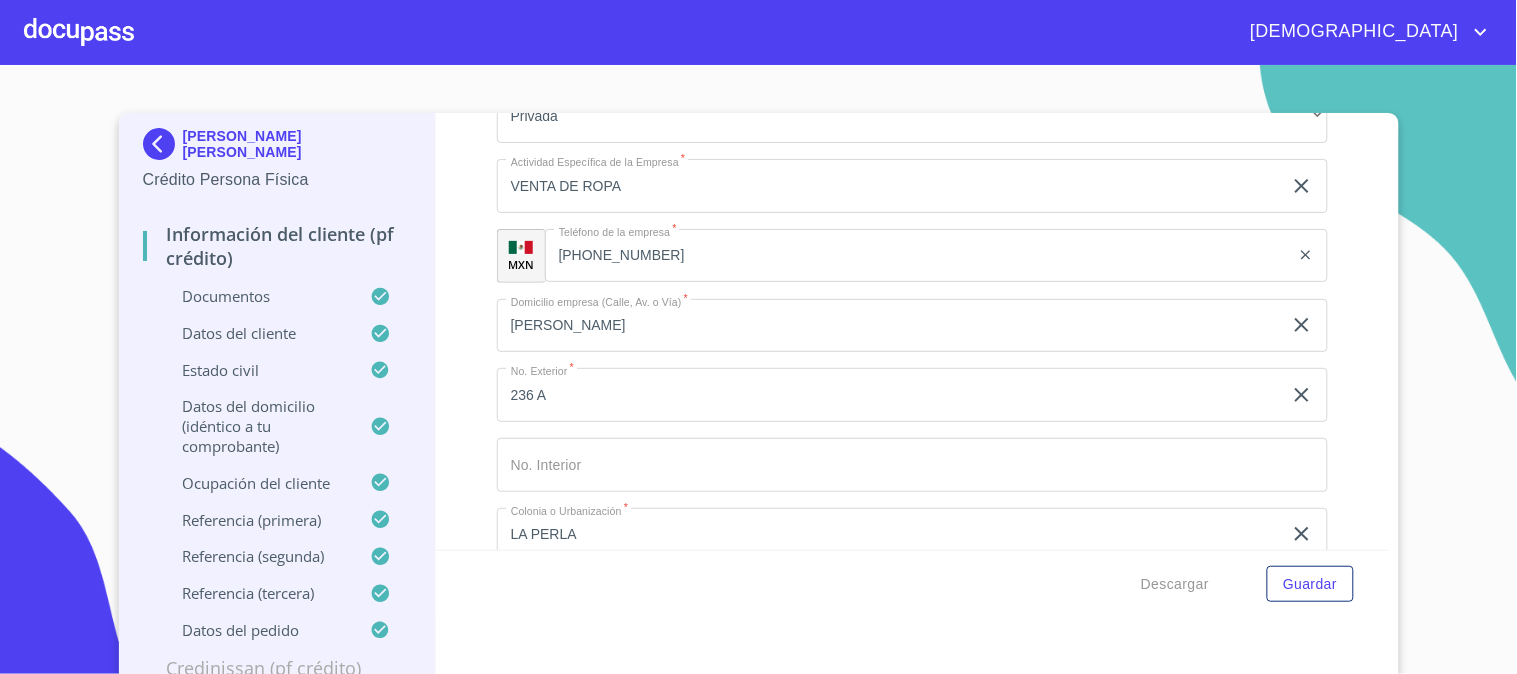 click on "[PERSON_NAME]" at bounding box center (889, -301) 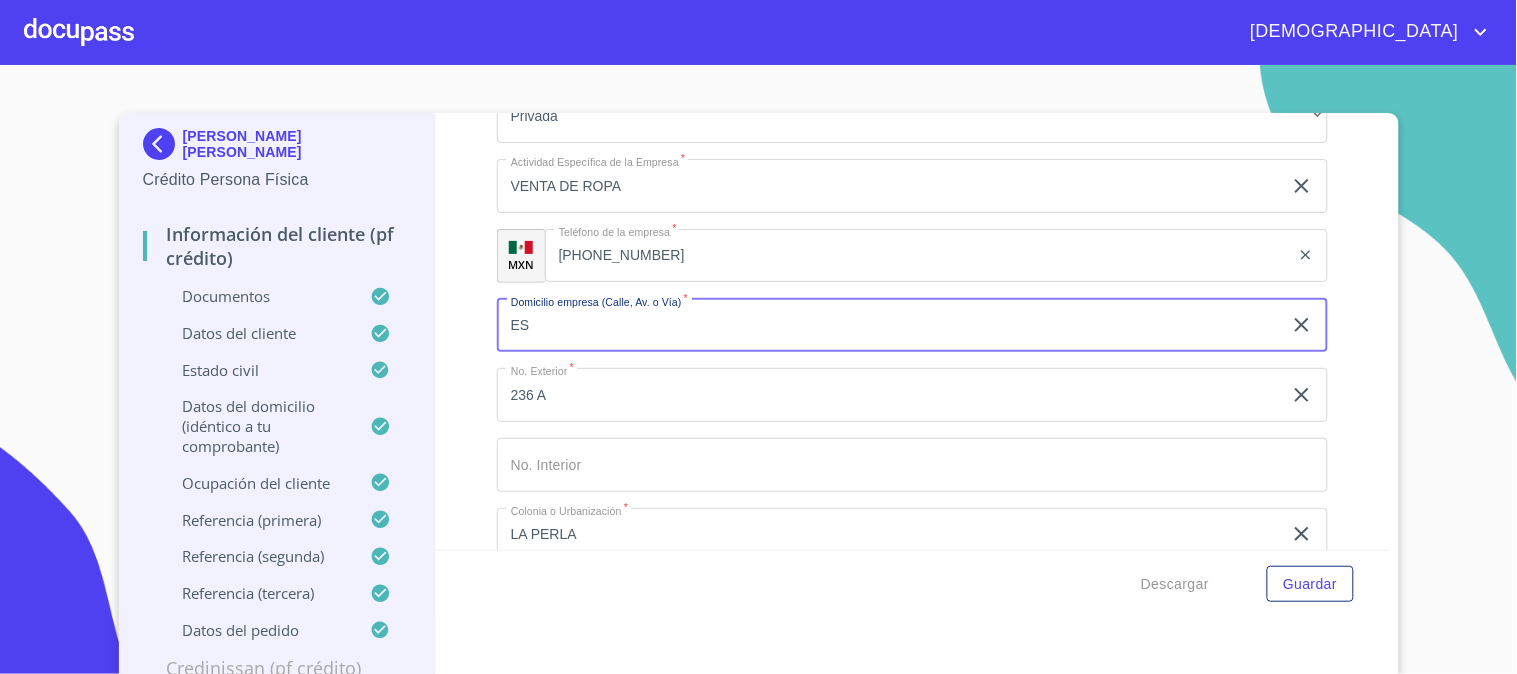 type on "E" 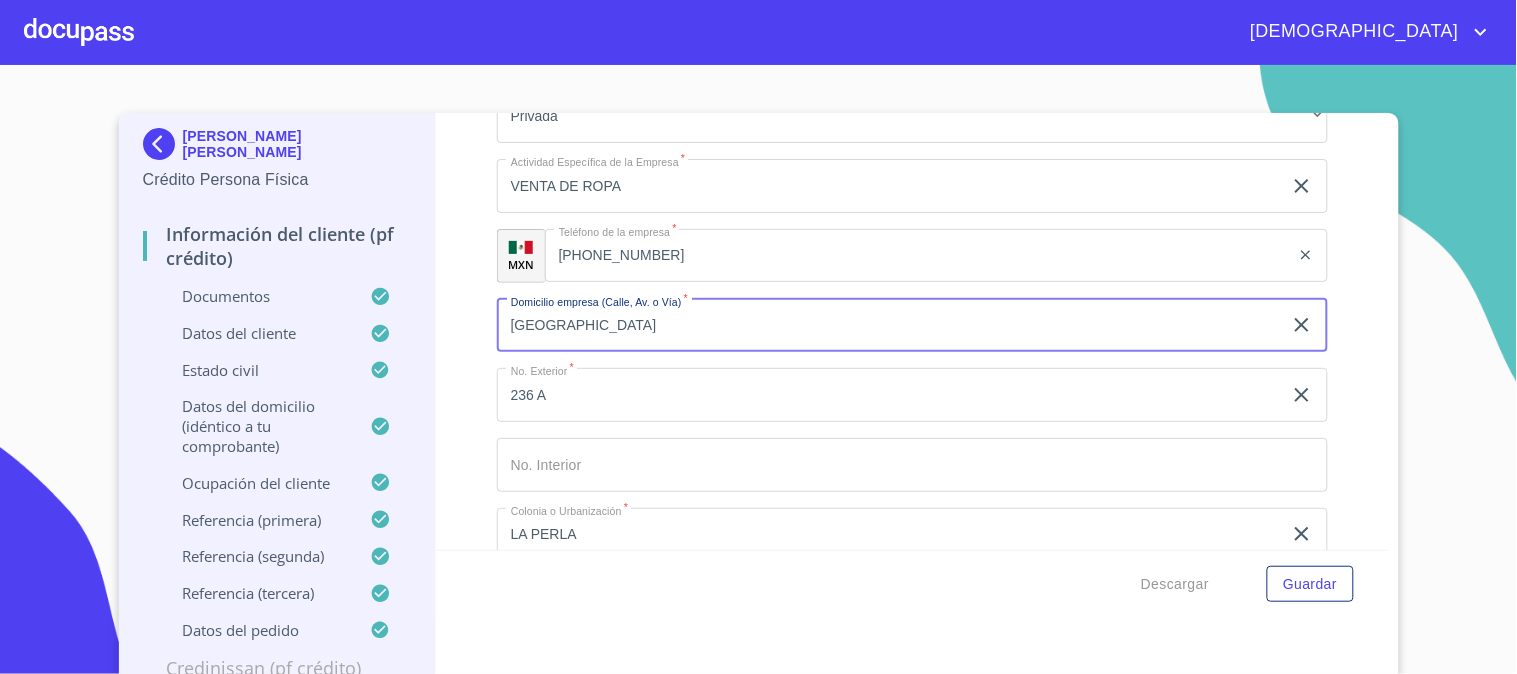 type on "[GEOGRAPHIC_DATA]" 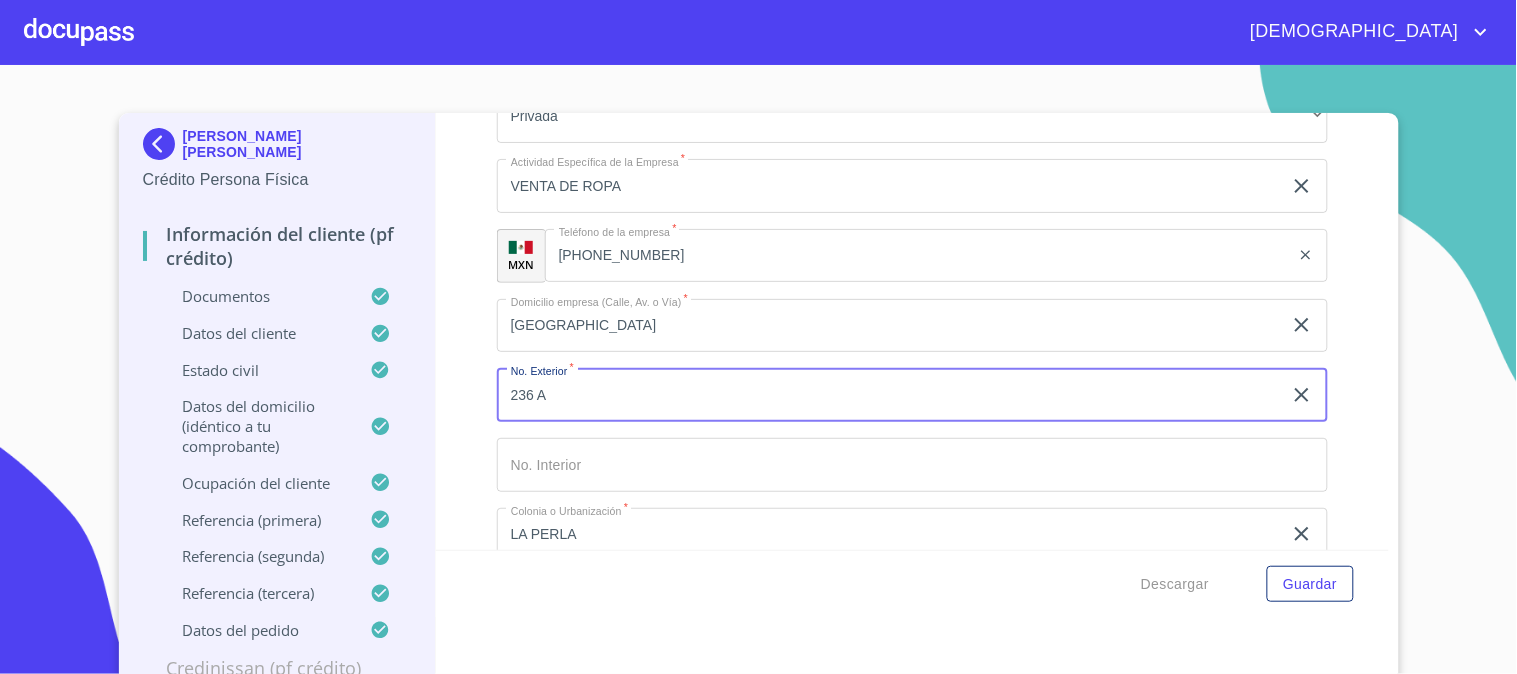type on "9" 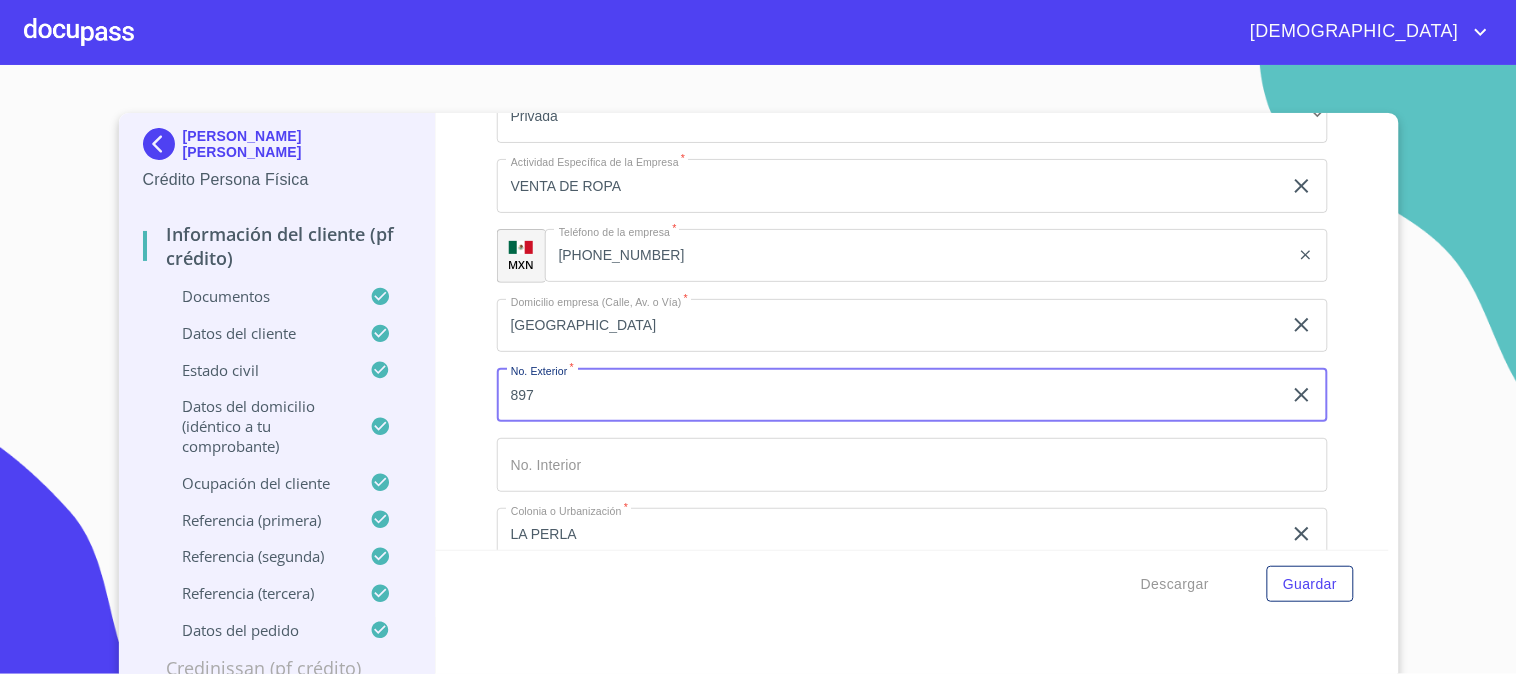 type on "897" 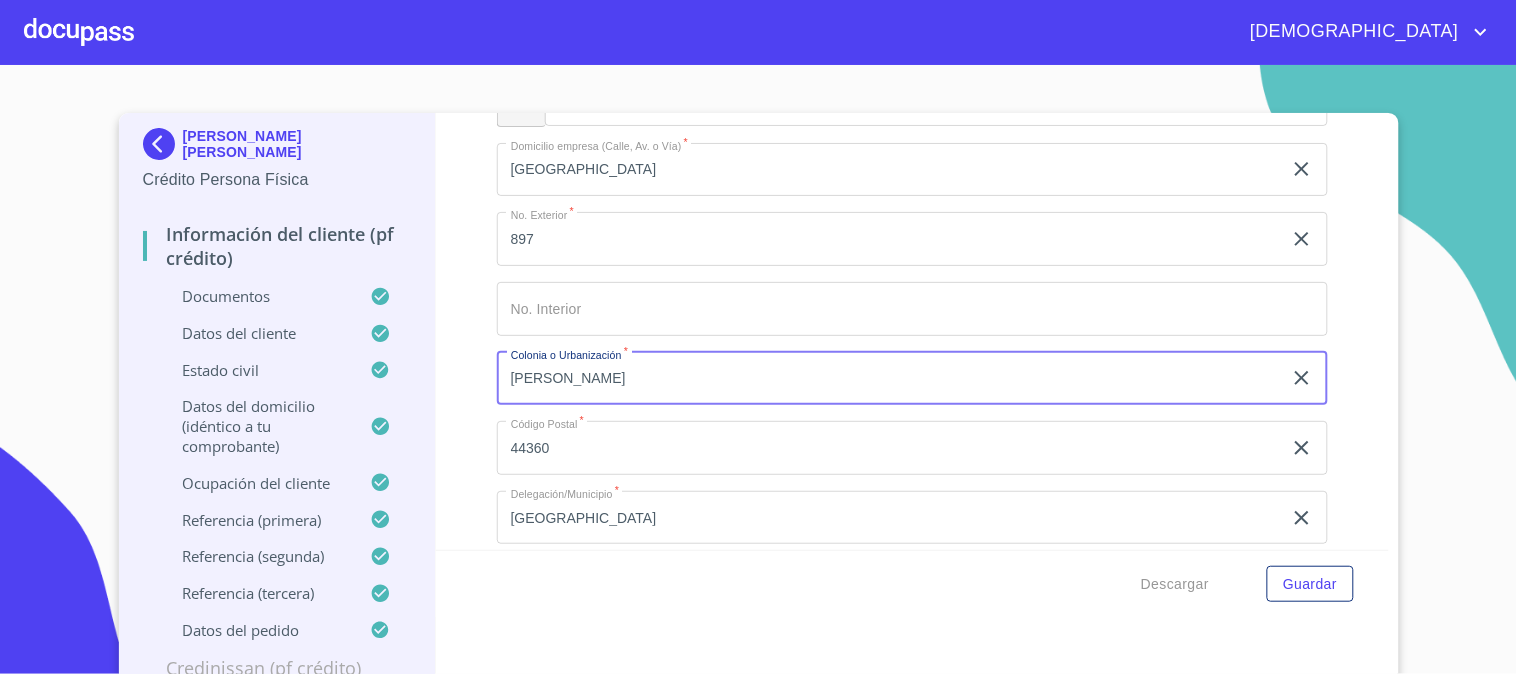 scroll, scrollTop: 1168, scrollLeft: 0, axis: vertical 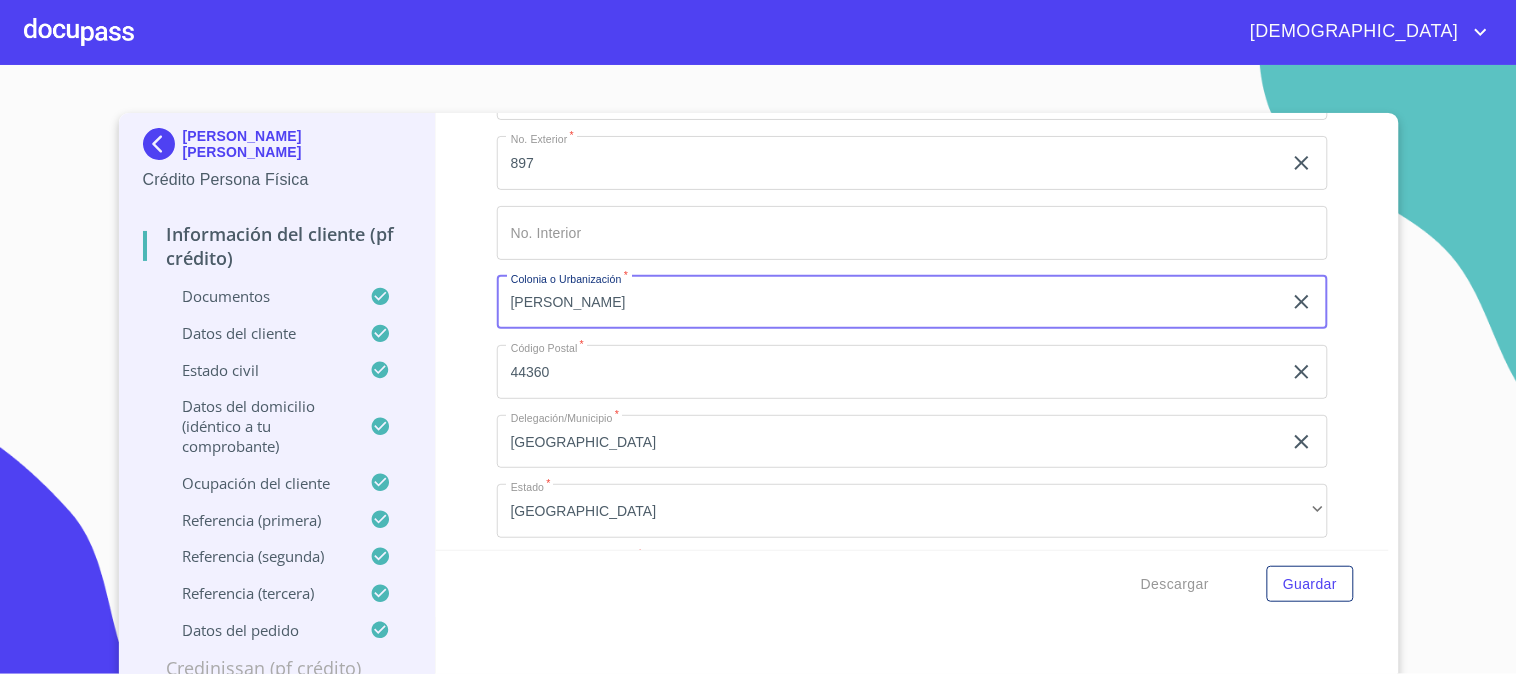 type on "[PERSON_NAME]" 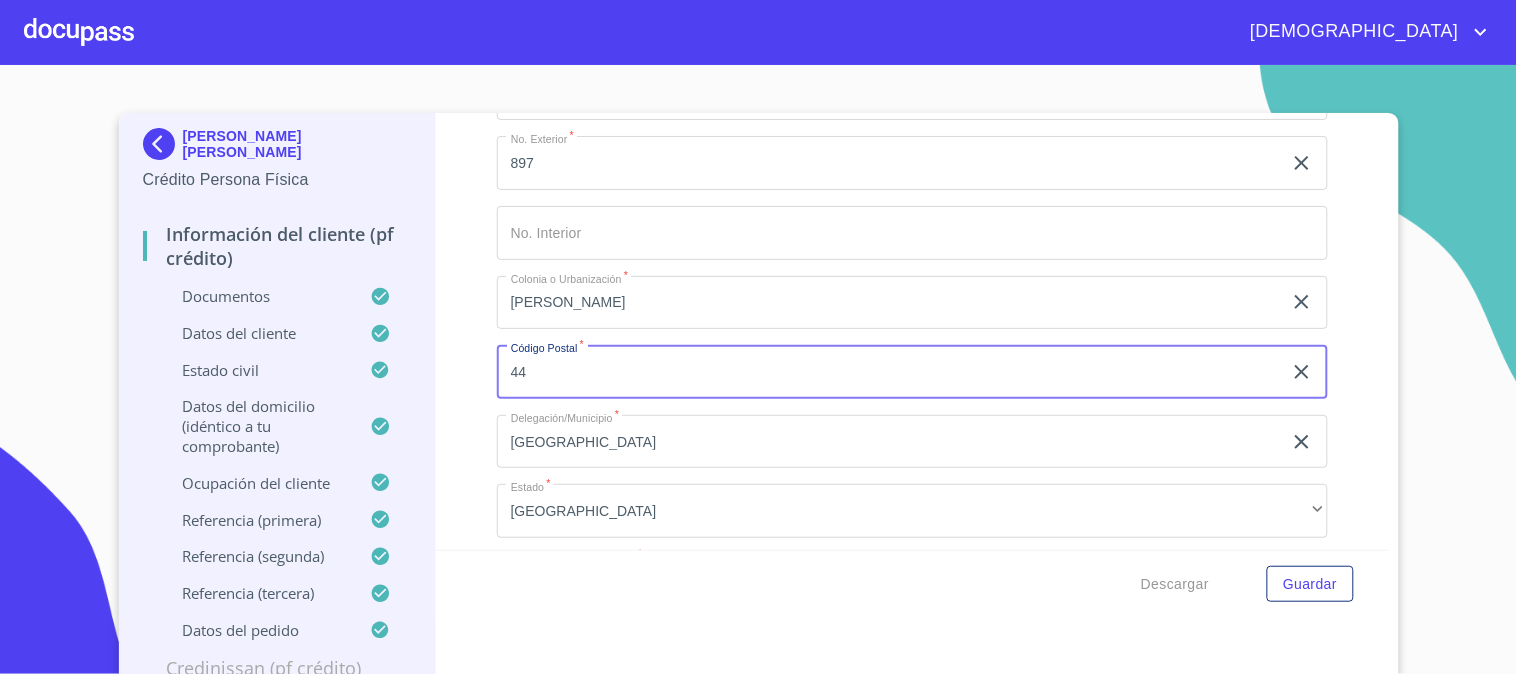 type on "4" 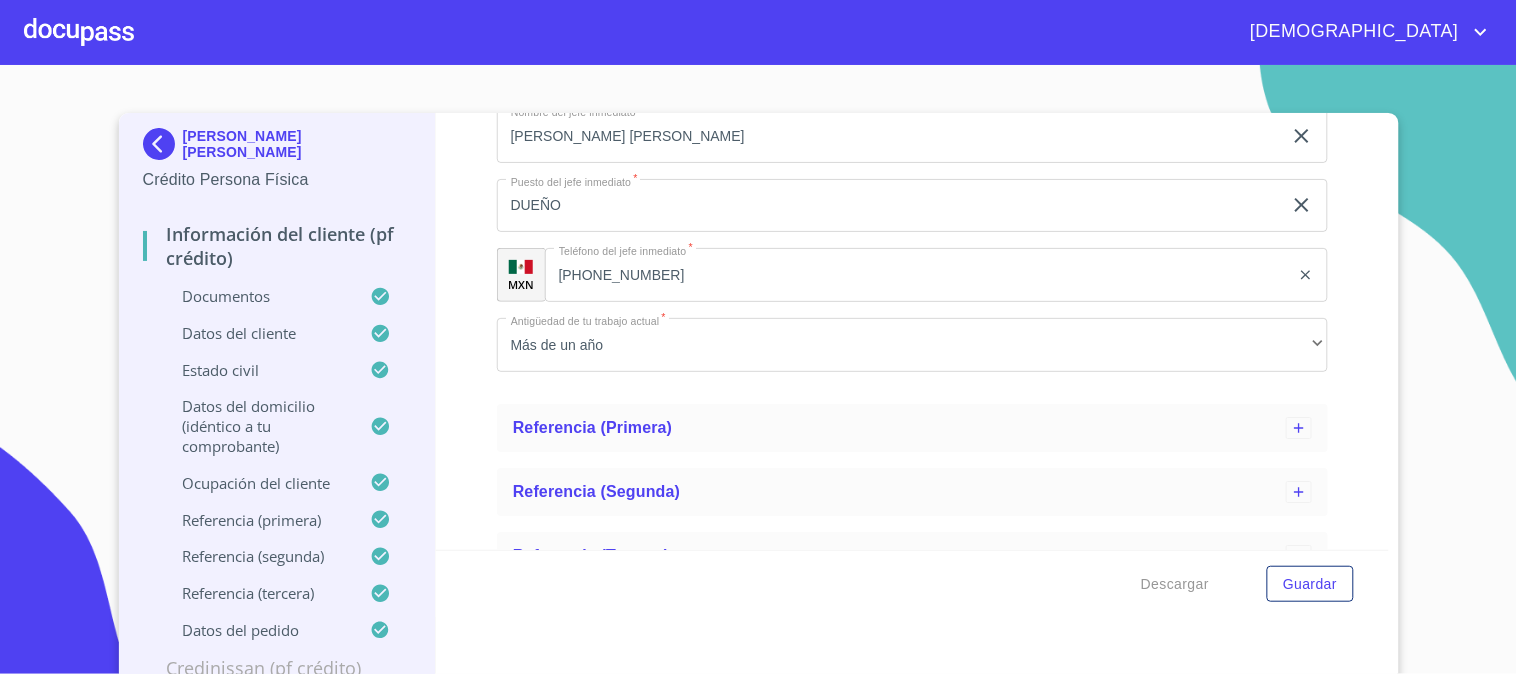 scroll, scrollTop: 1713, scrollLeft: 0, axis: vertical 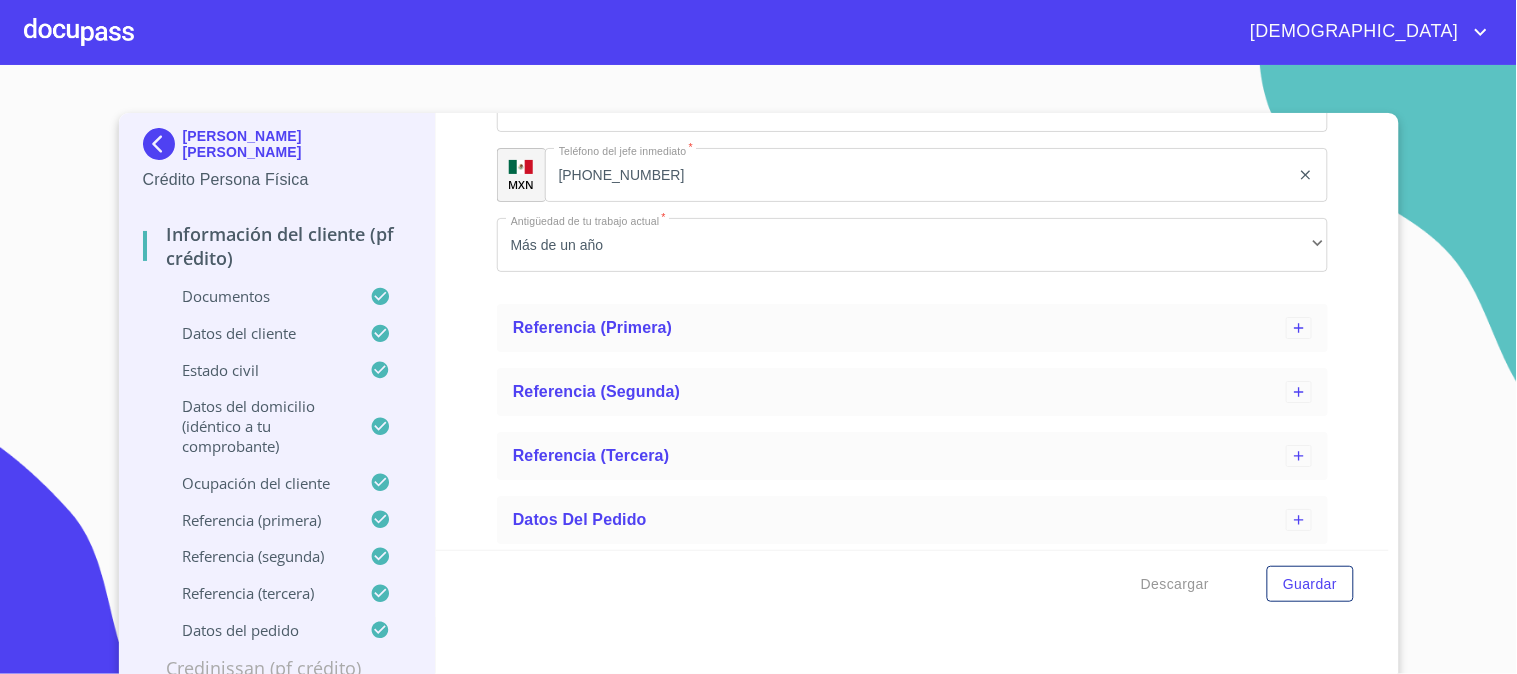 type on "44750" 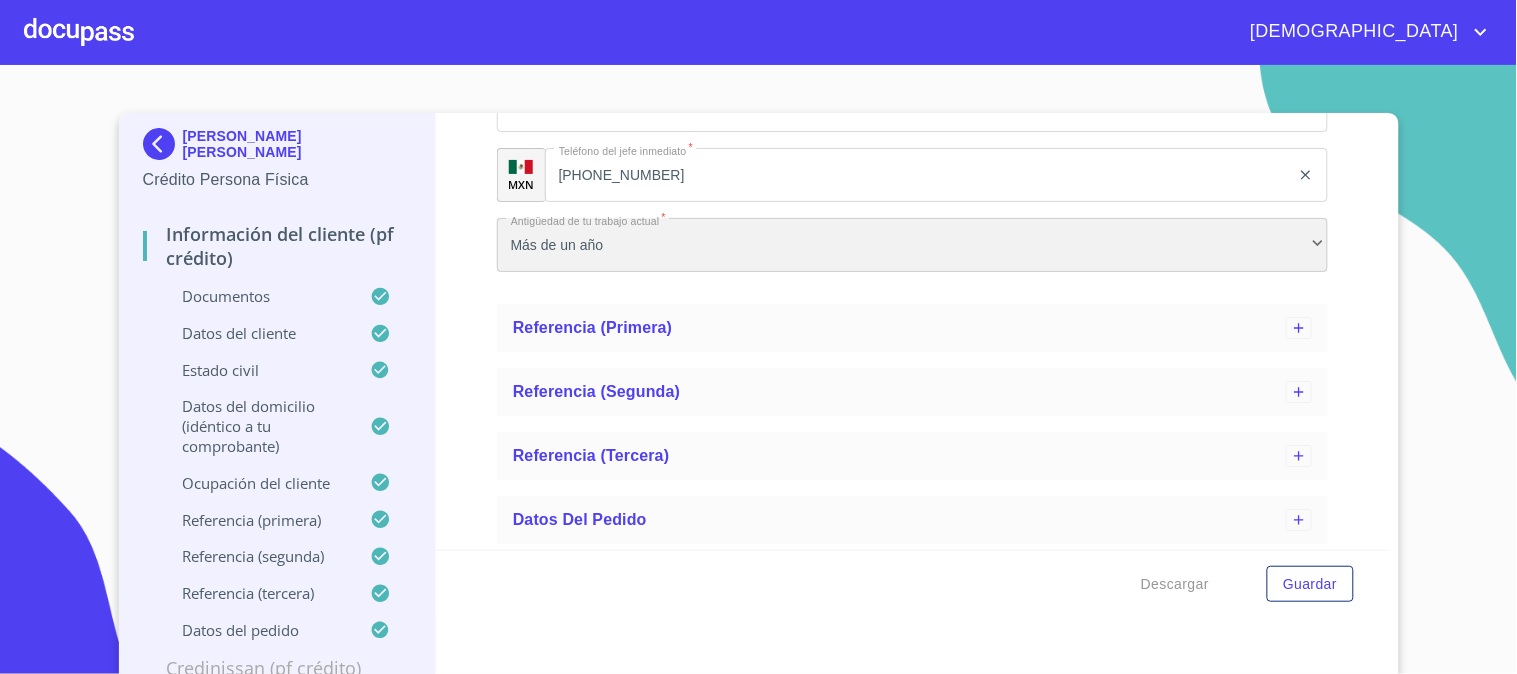 click on "Más de un año" at bounding box center (912, 245) 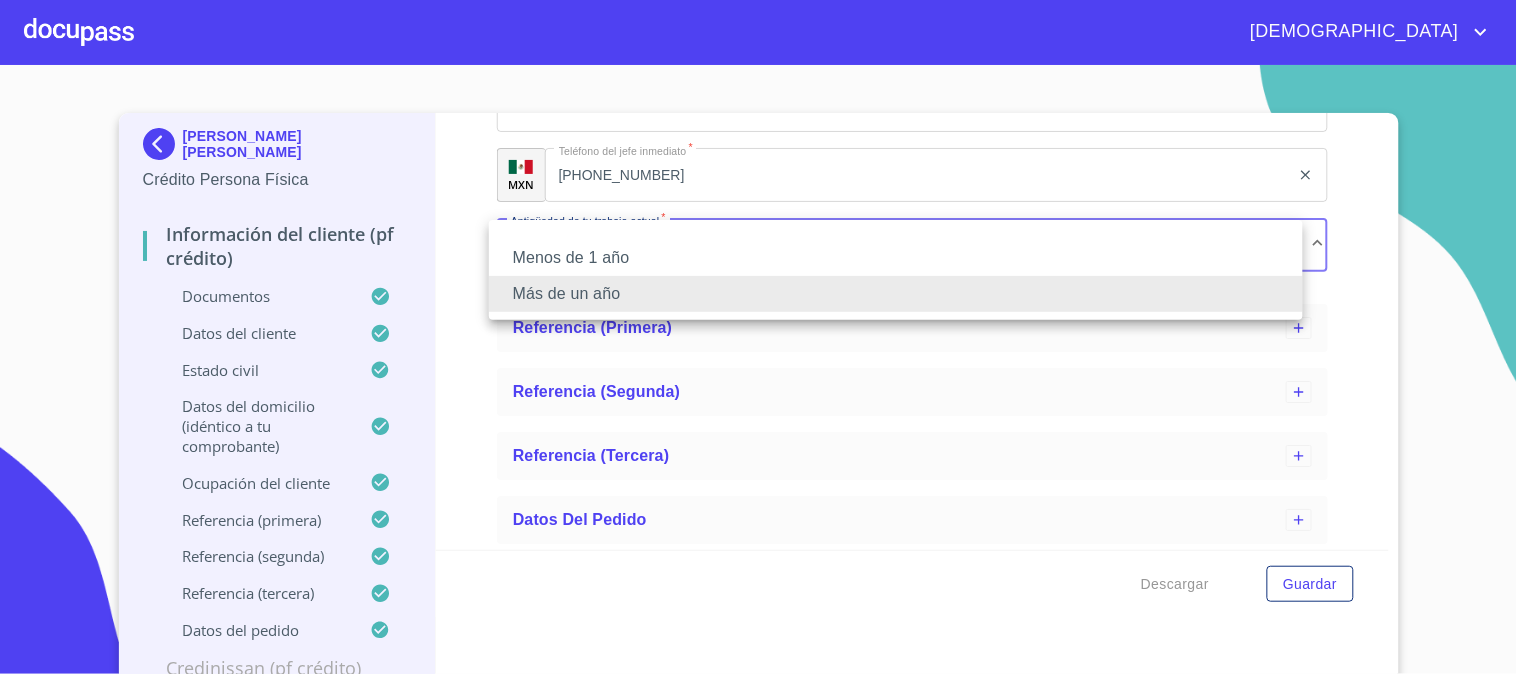 click on "Más de un año" at bounding box center [896, 294] 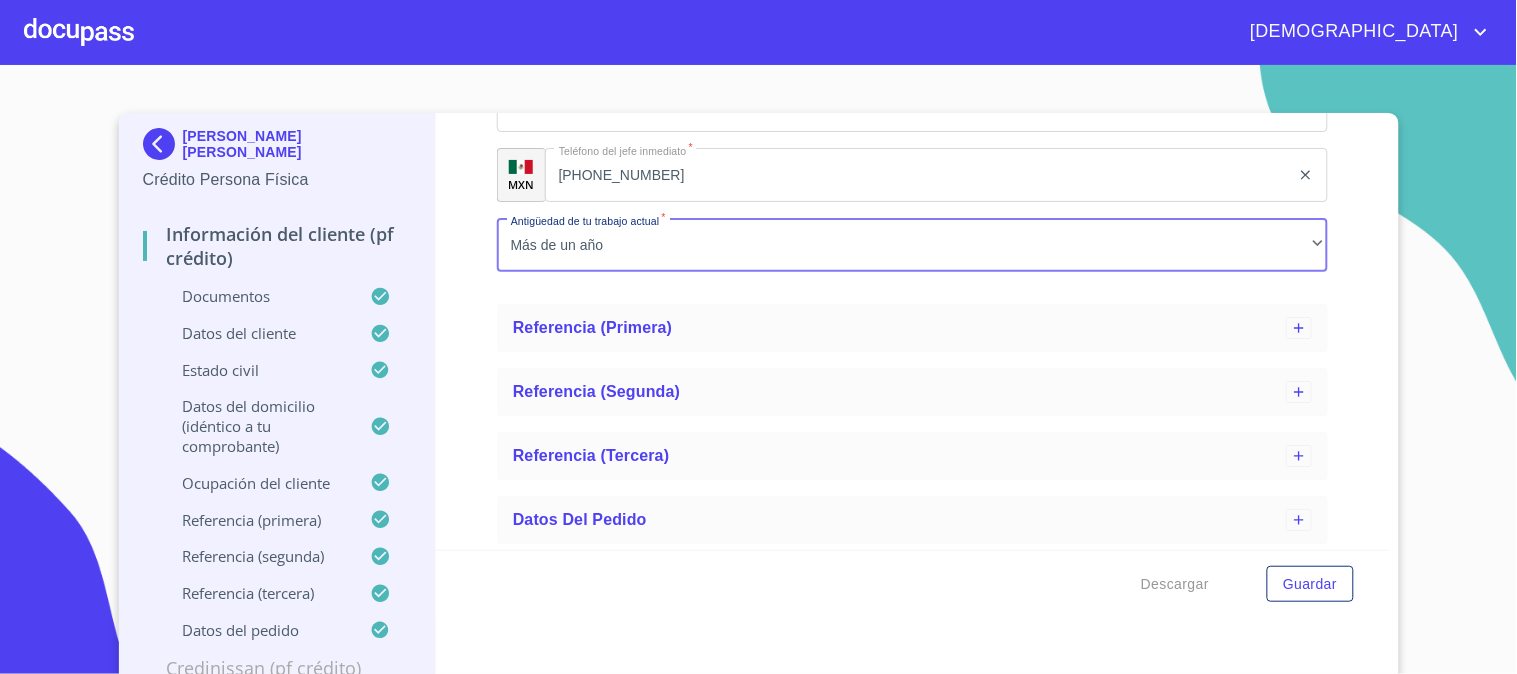 click on "Datos del domicilio (idéntico a tu comprobante)" at bounding box center [257, 426] 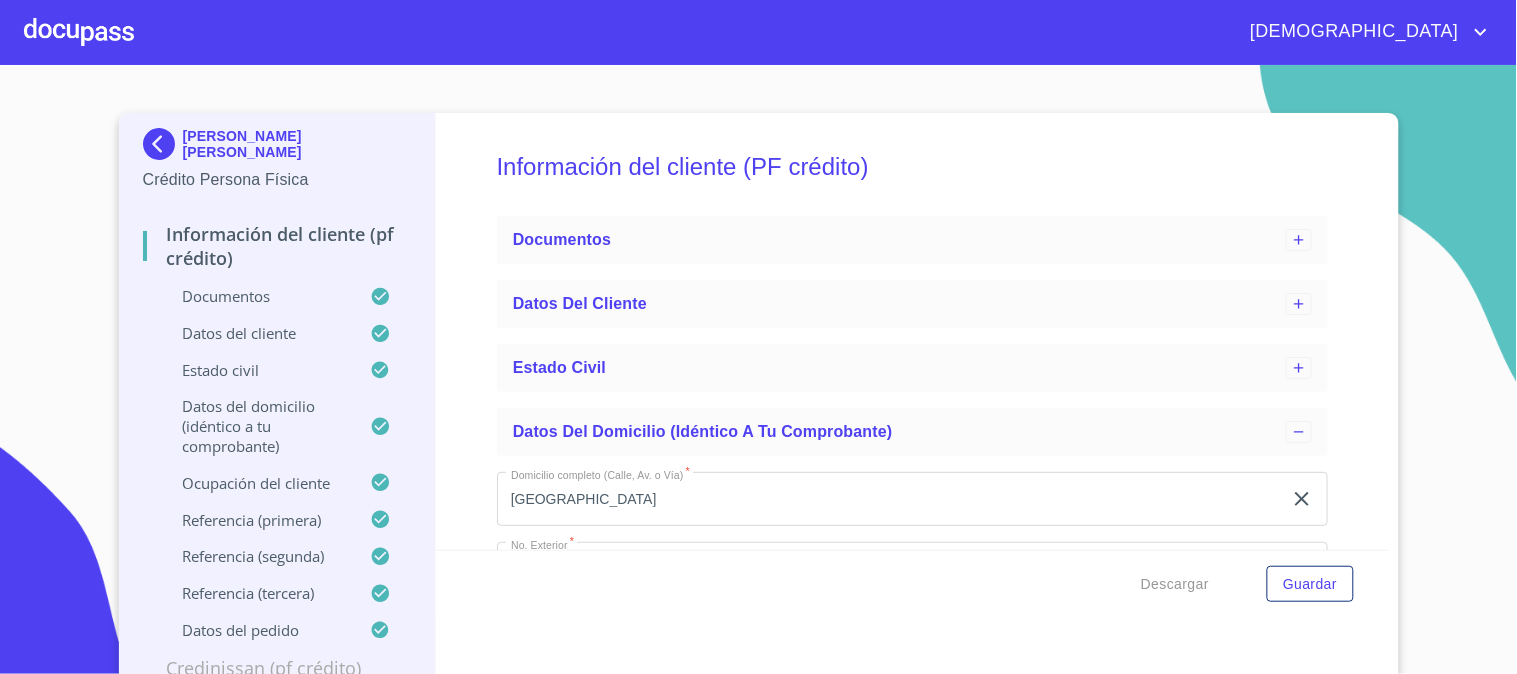 scroll, scrollTop: 0, scrollLeft: 0, axis: both 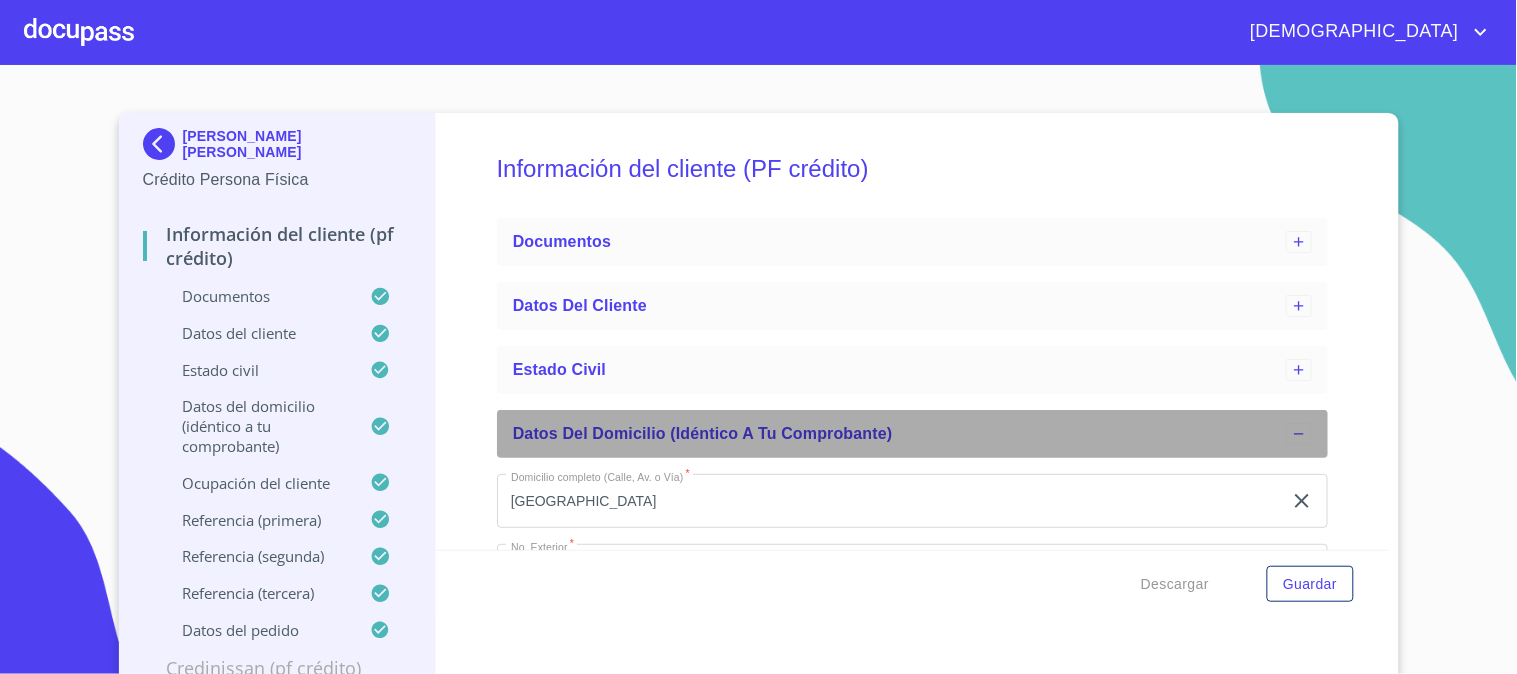 click 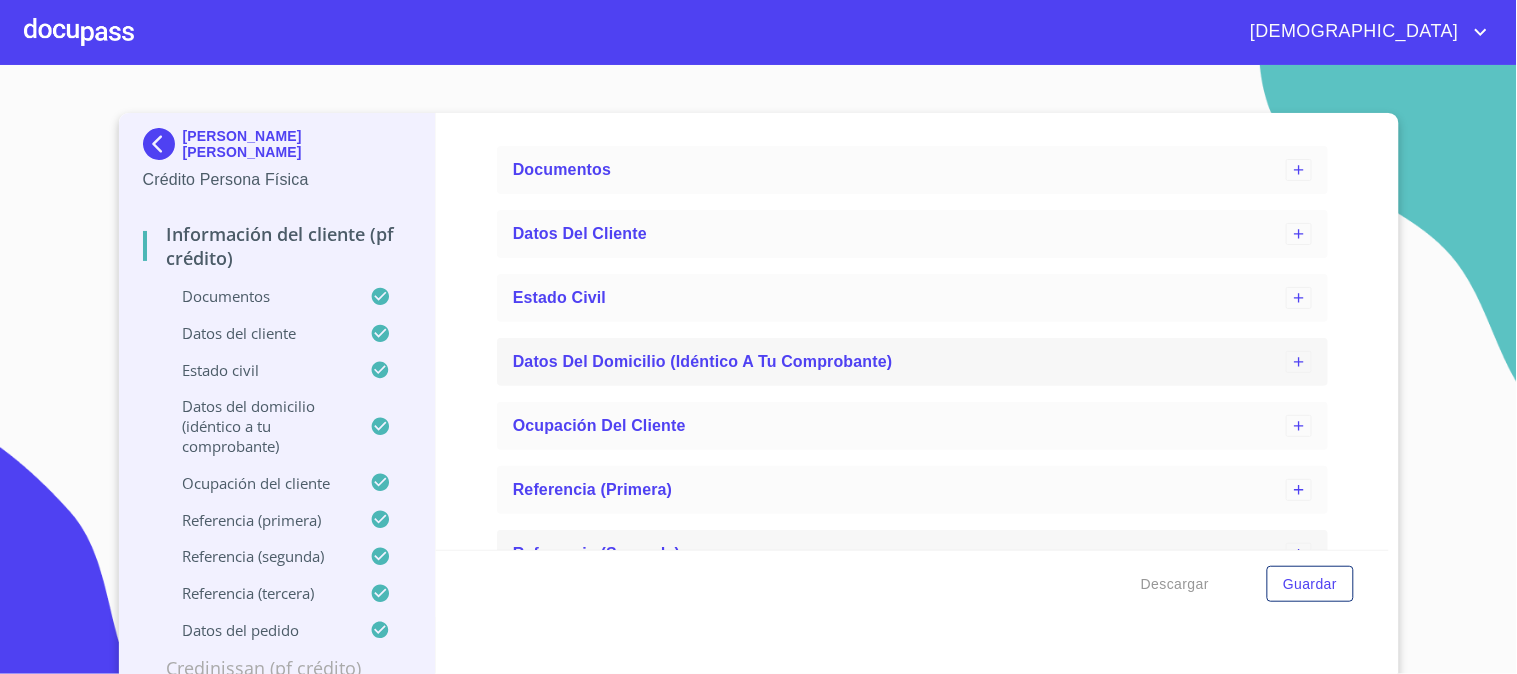 scroll, scrollTop: 111, scrollLeft: 0, axis: vertical 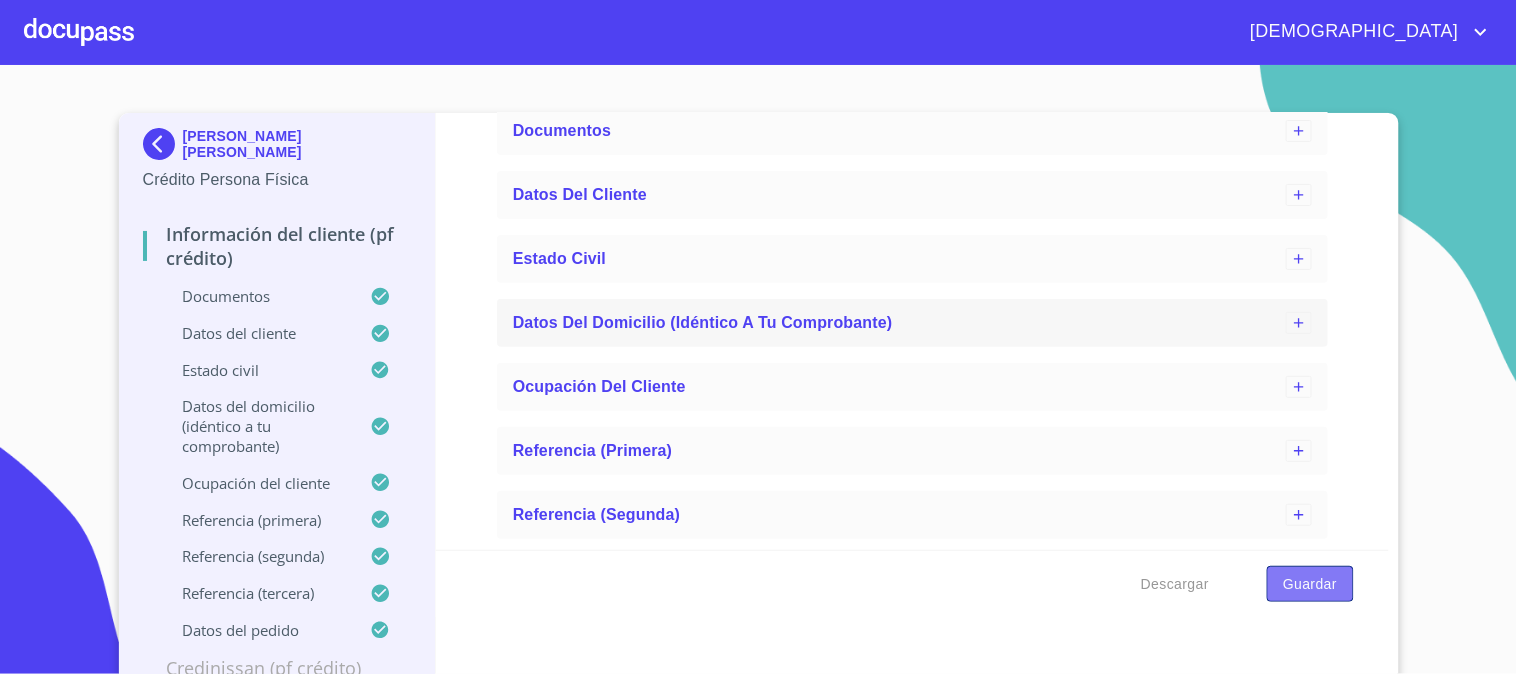 click on "Guardar" at bounding box center [1310, 584] 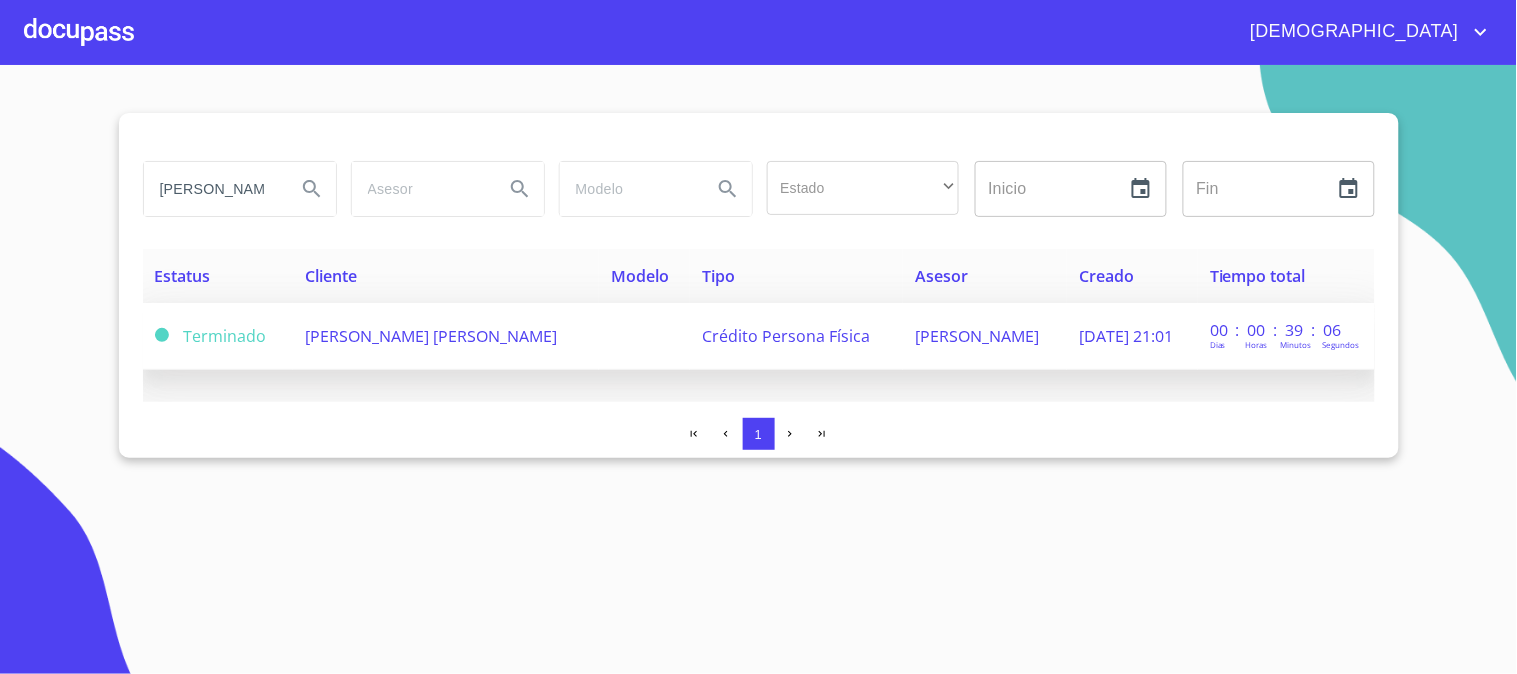 click on "[PERSON_NAME]  [PERSON_NAME]" at bounding box center [431, 336] 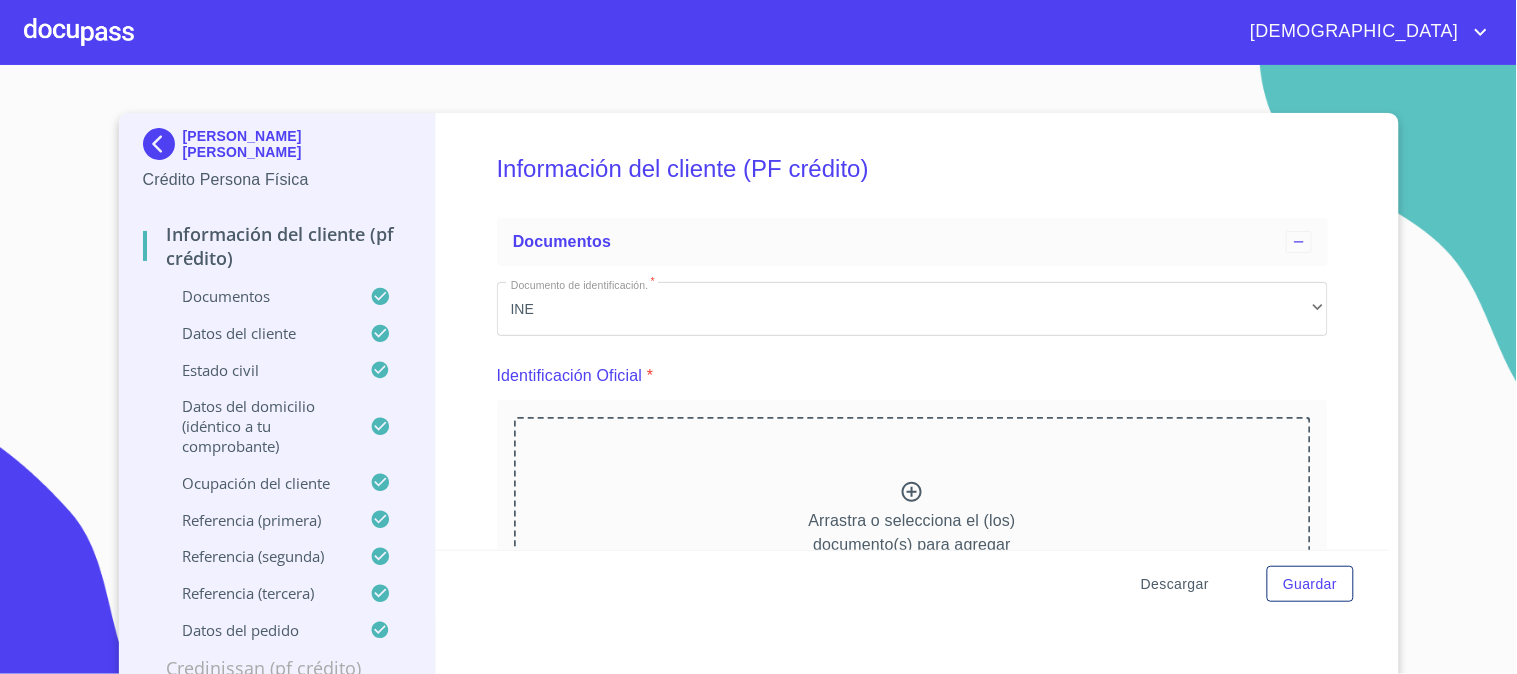 click on "Descargar" at bounding box center [1175, 584] 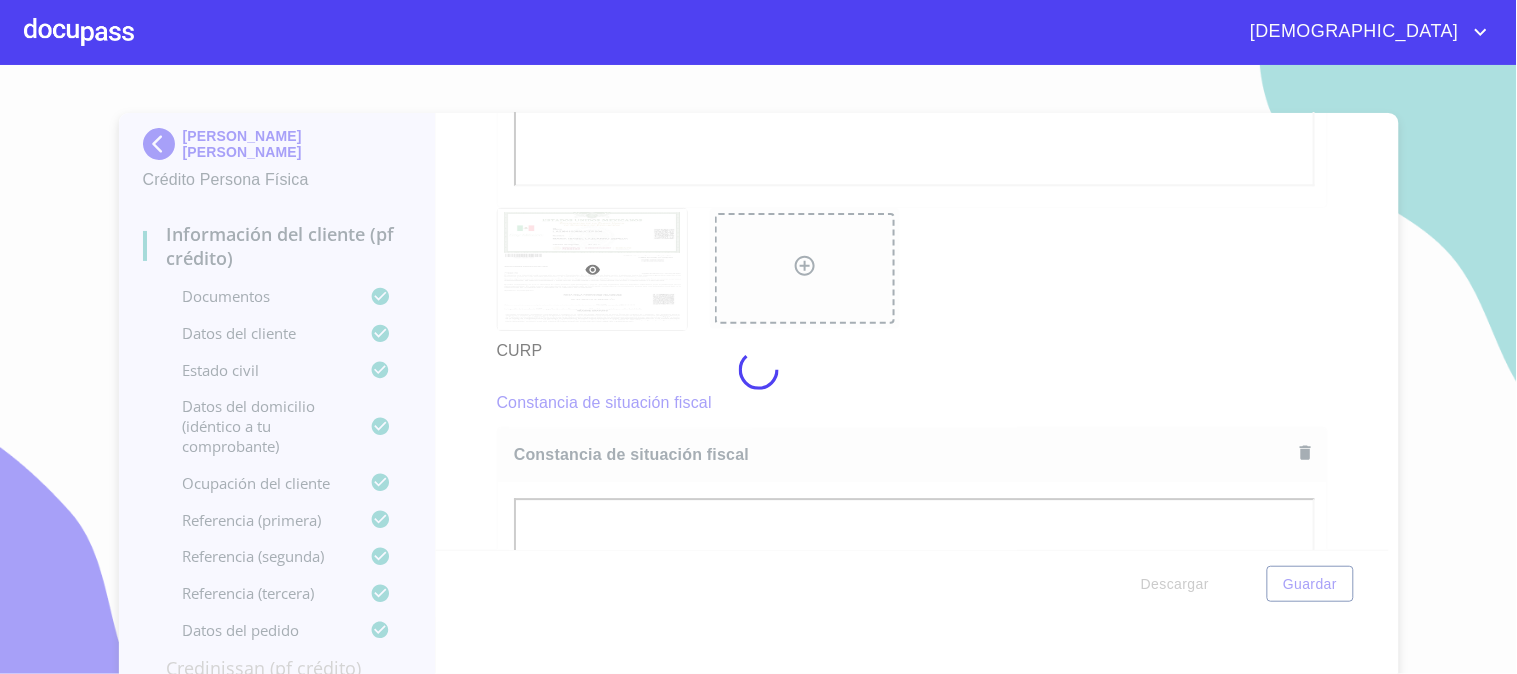 scroll, scrollTop: 3517, scrollLeft: 0, axis: vertical 